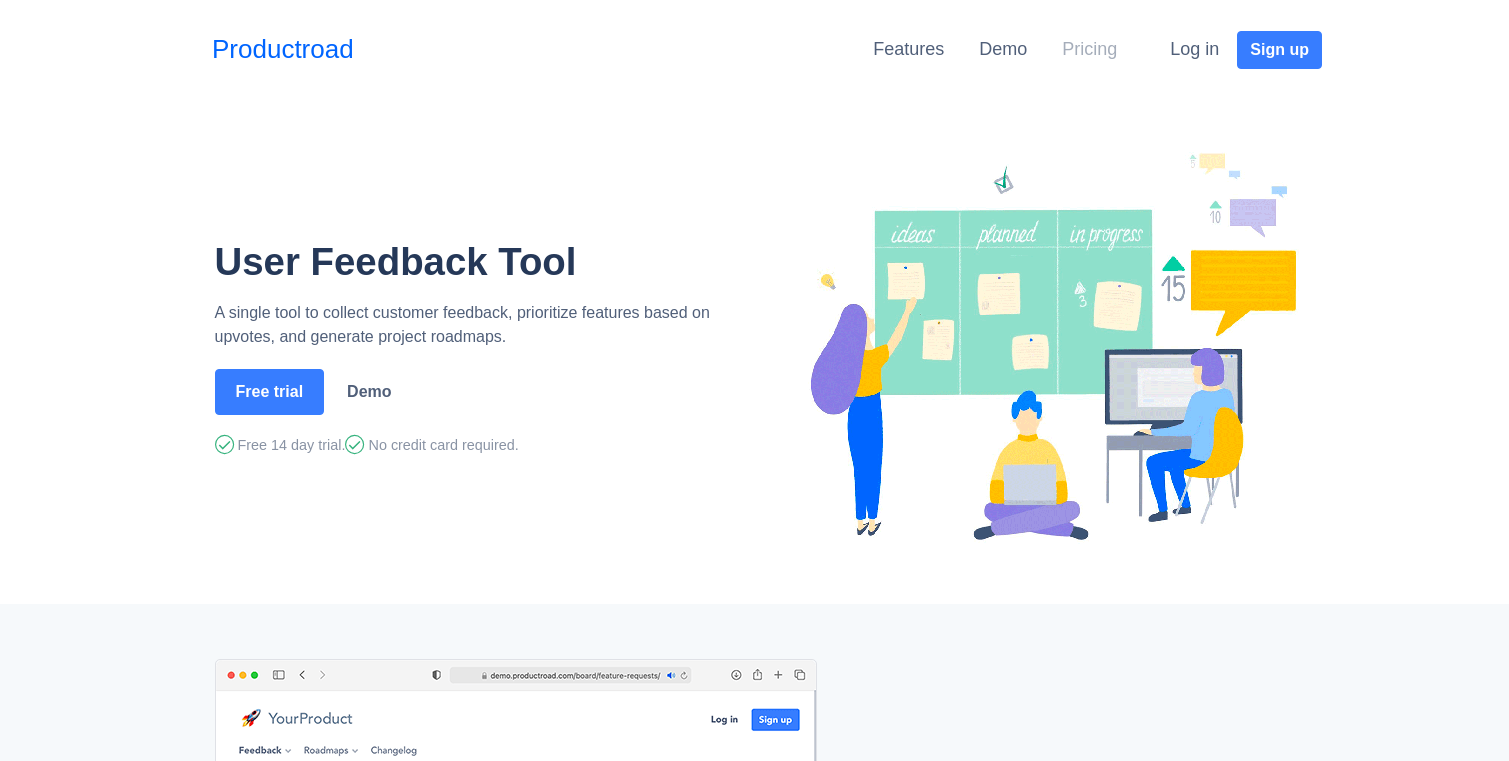 scroll, scrollTop: 0, scrollLeft: 0, axis: both 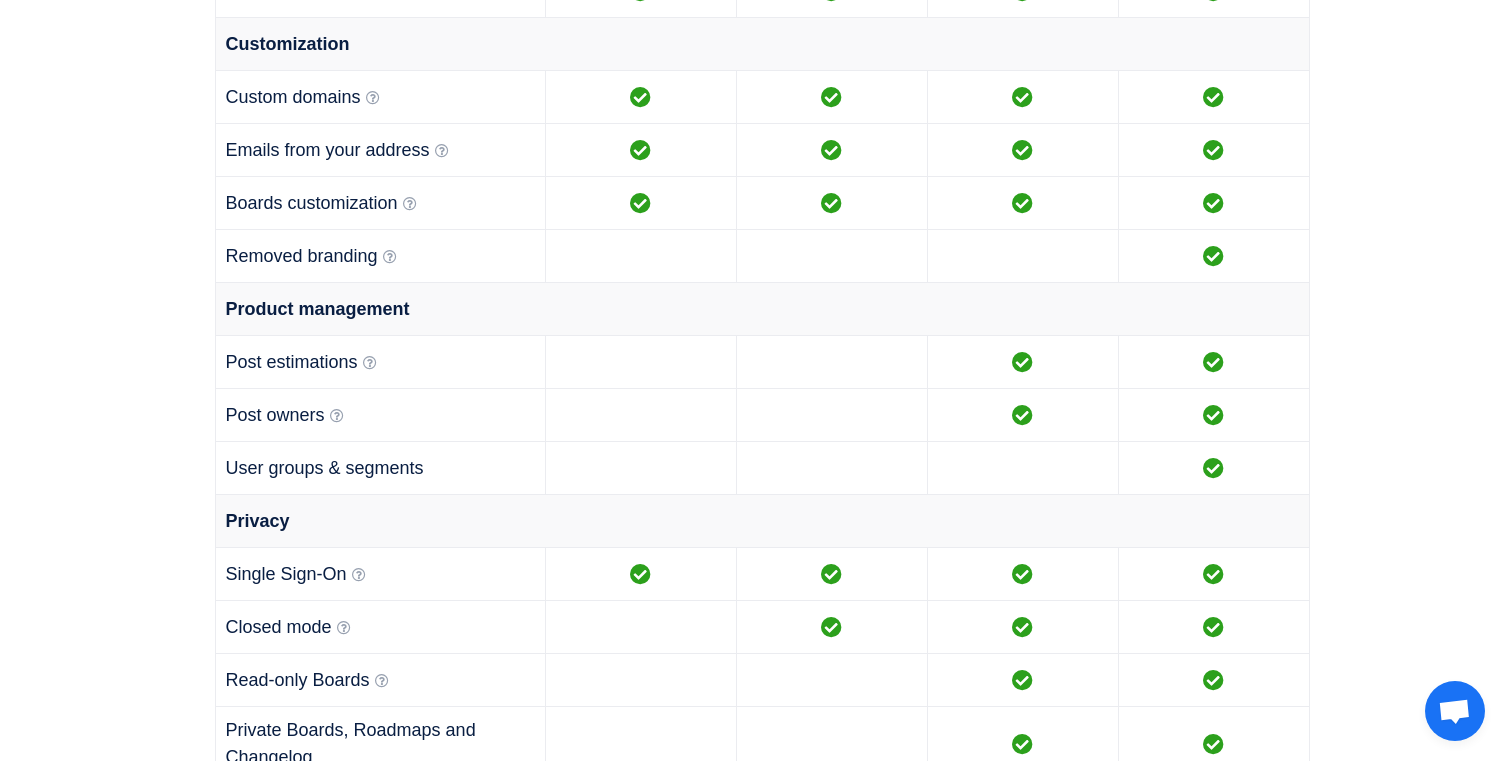 click on "Emails from your address
We can send notifications to your customers from email on your domain (like  email@youcompany.com )." at bounding box center (380, 150) 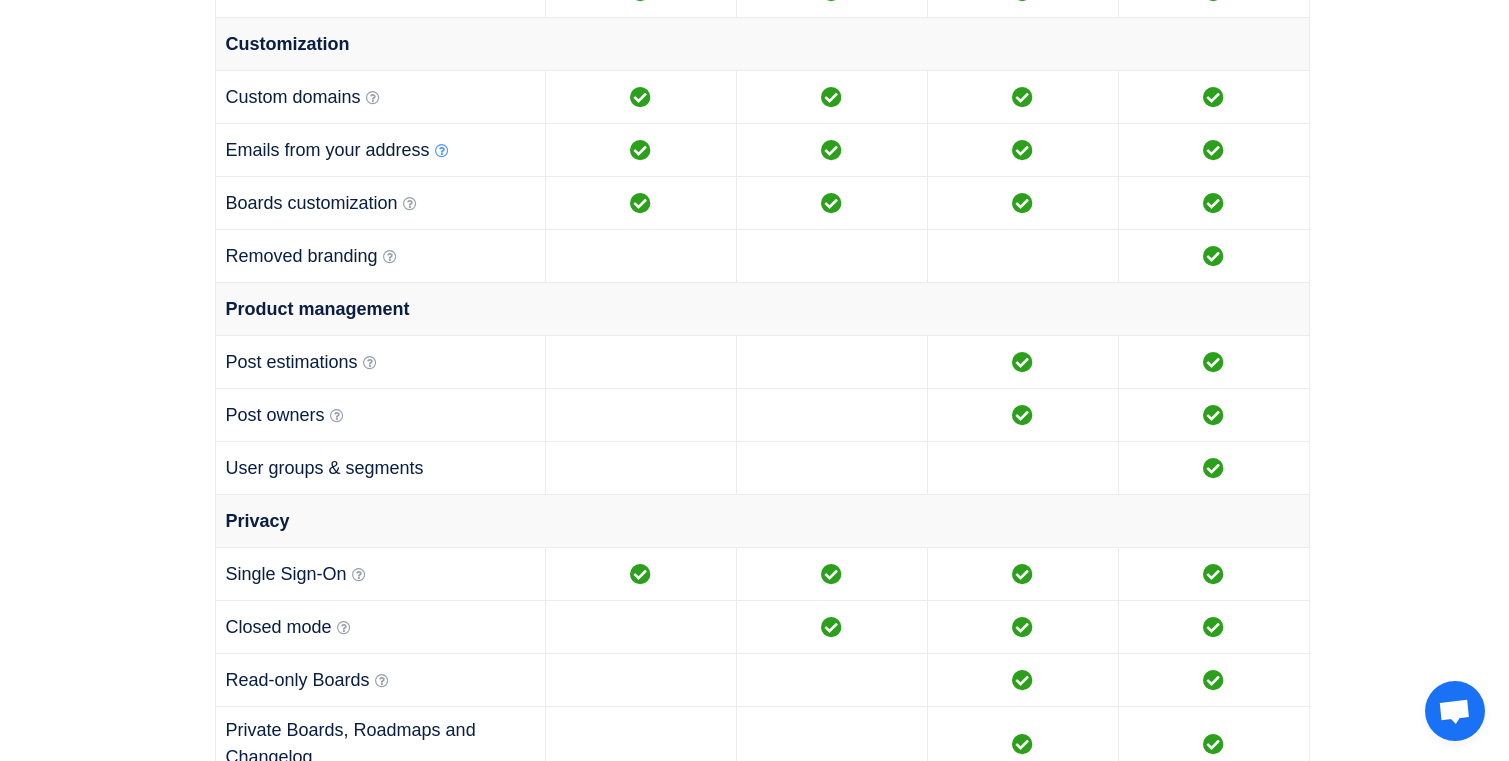 click at bounding box center [442, 151] 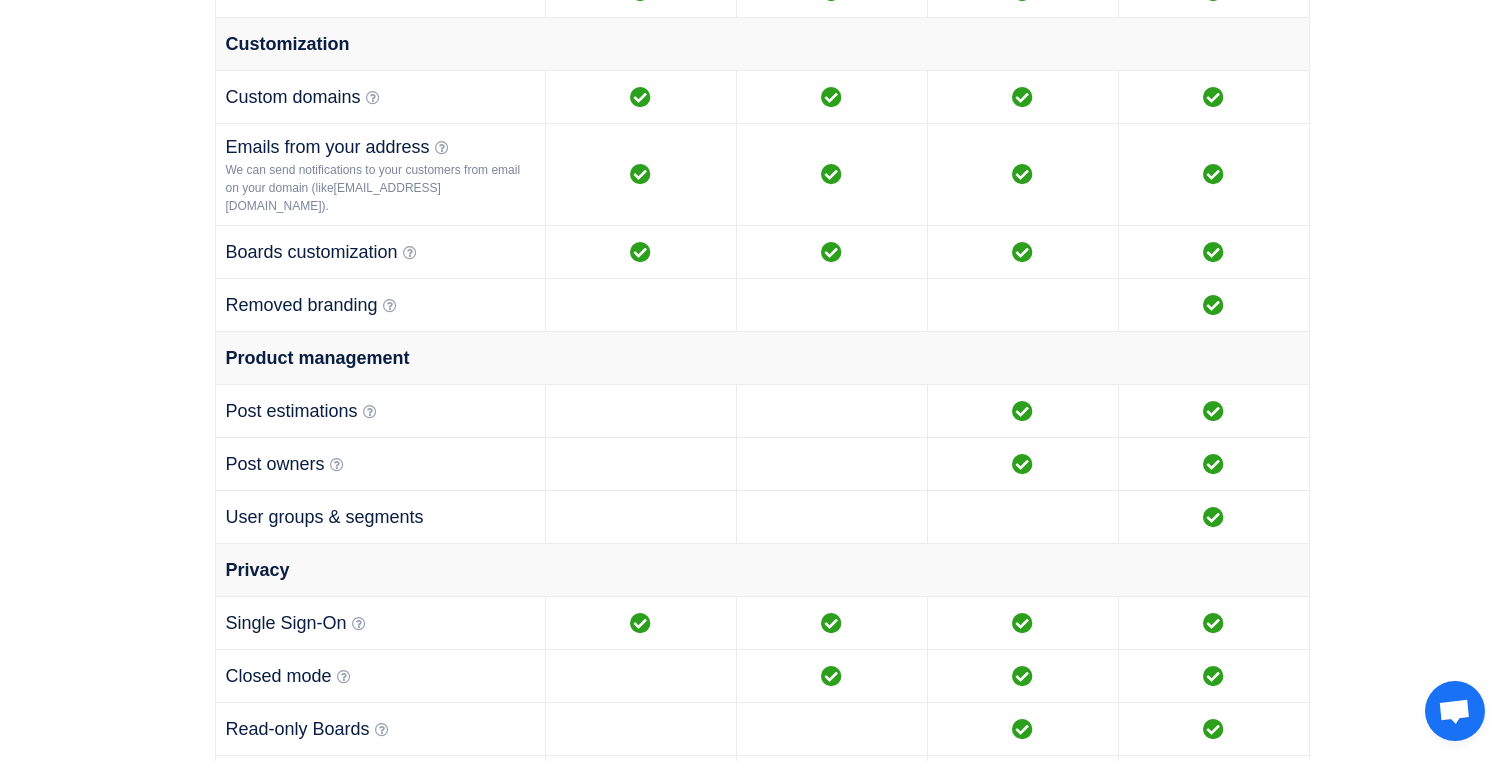 click on "Boards customization
Ability to customize buttons and texts on board." at bounding box center [380, 252] 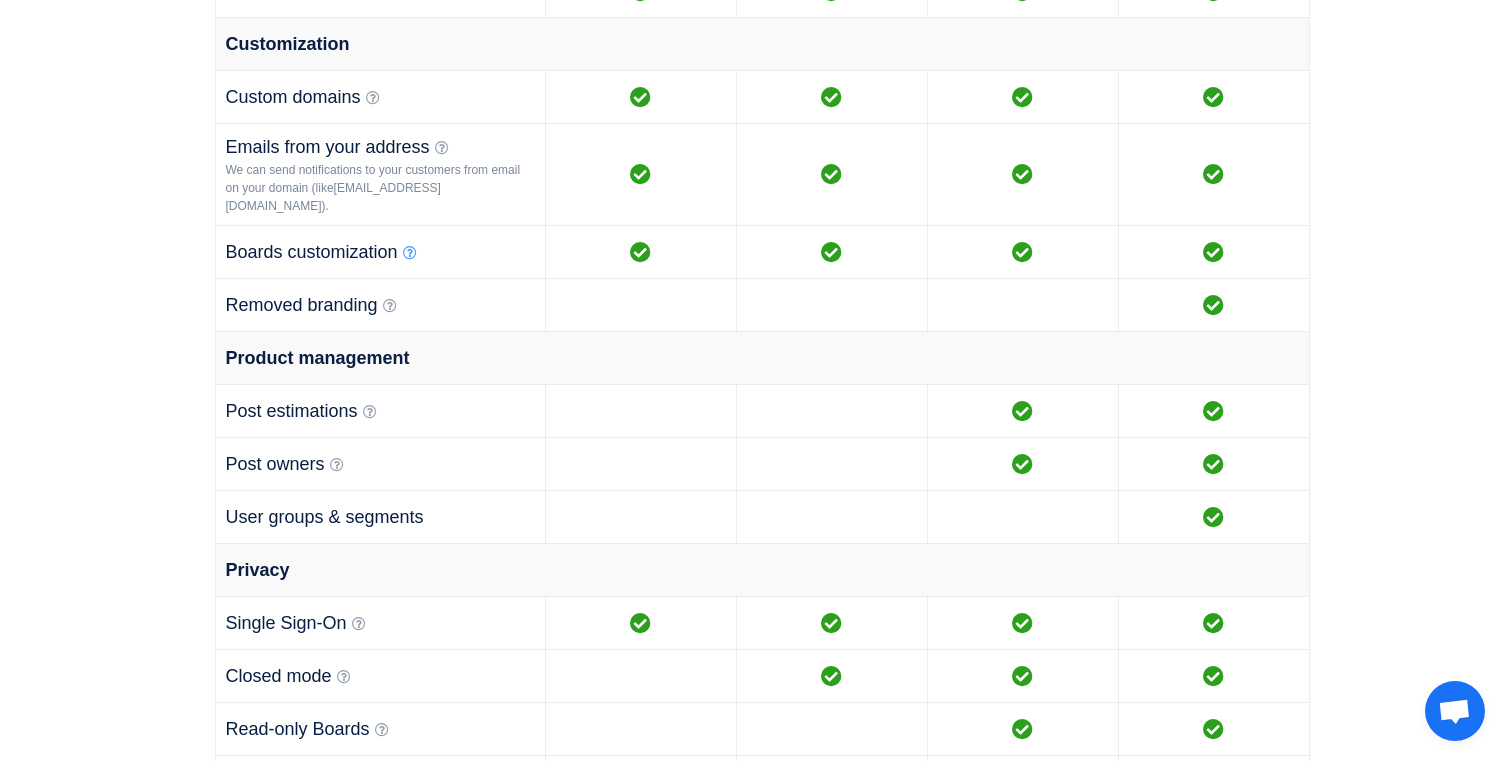 click at bounding box center (410, 253) 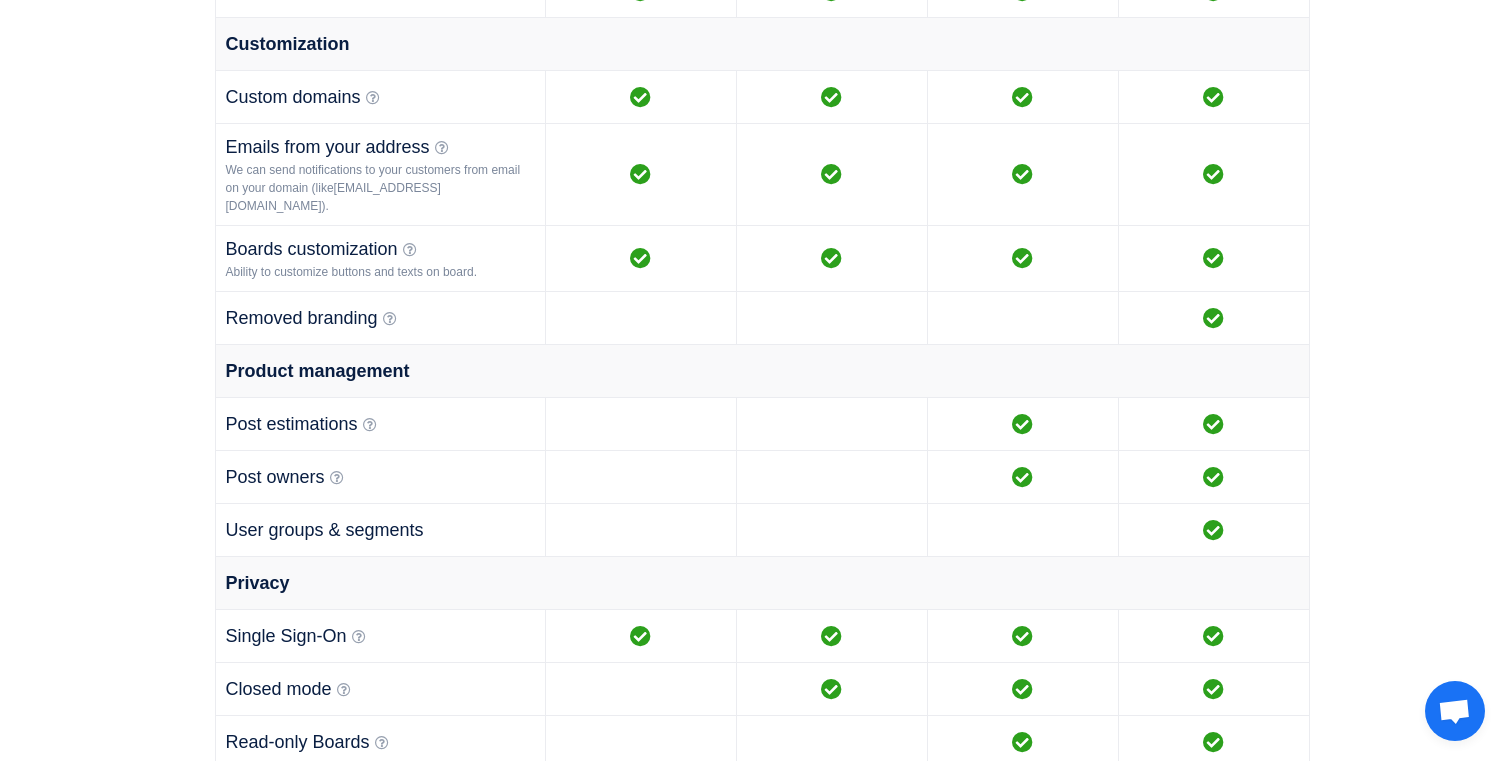 click on "Removed branding
Ability to remove copyright "We run on Productroad" in the footer." at bounding box center [380, 318] 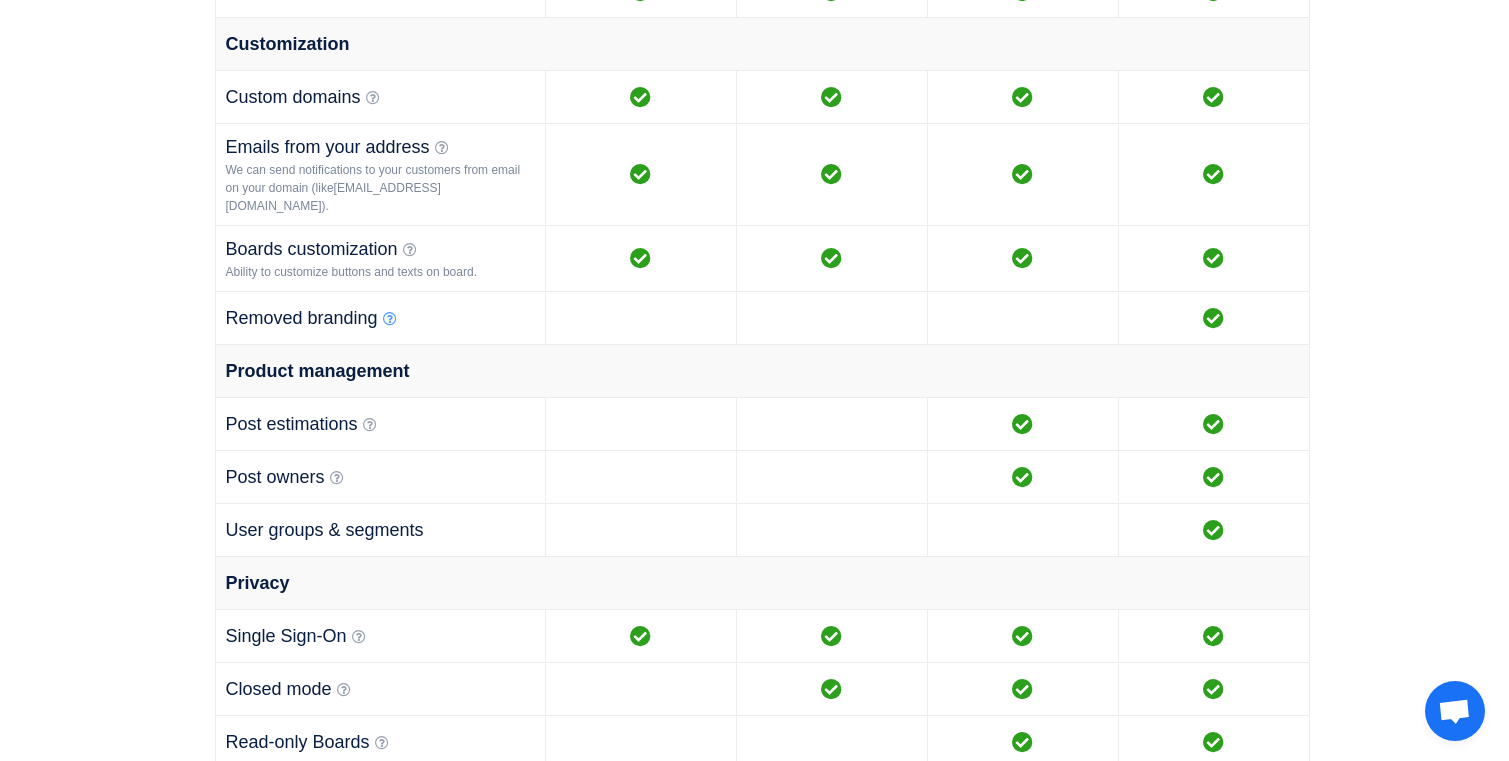 click at bounding box center (390, 319) 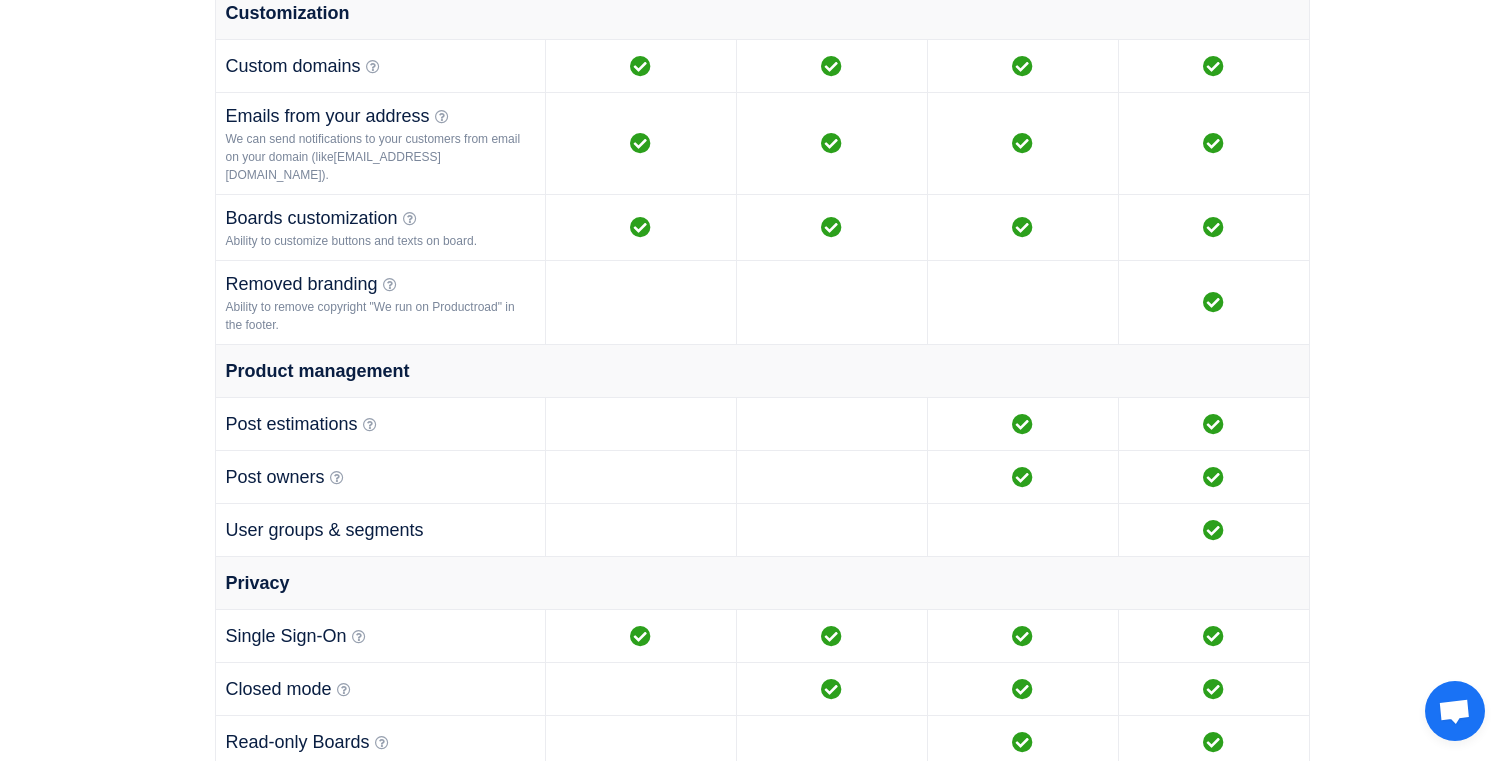 scroll, scrollTop: 1520, scrollLeft: 0, axis: vertical 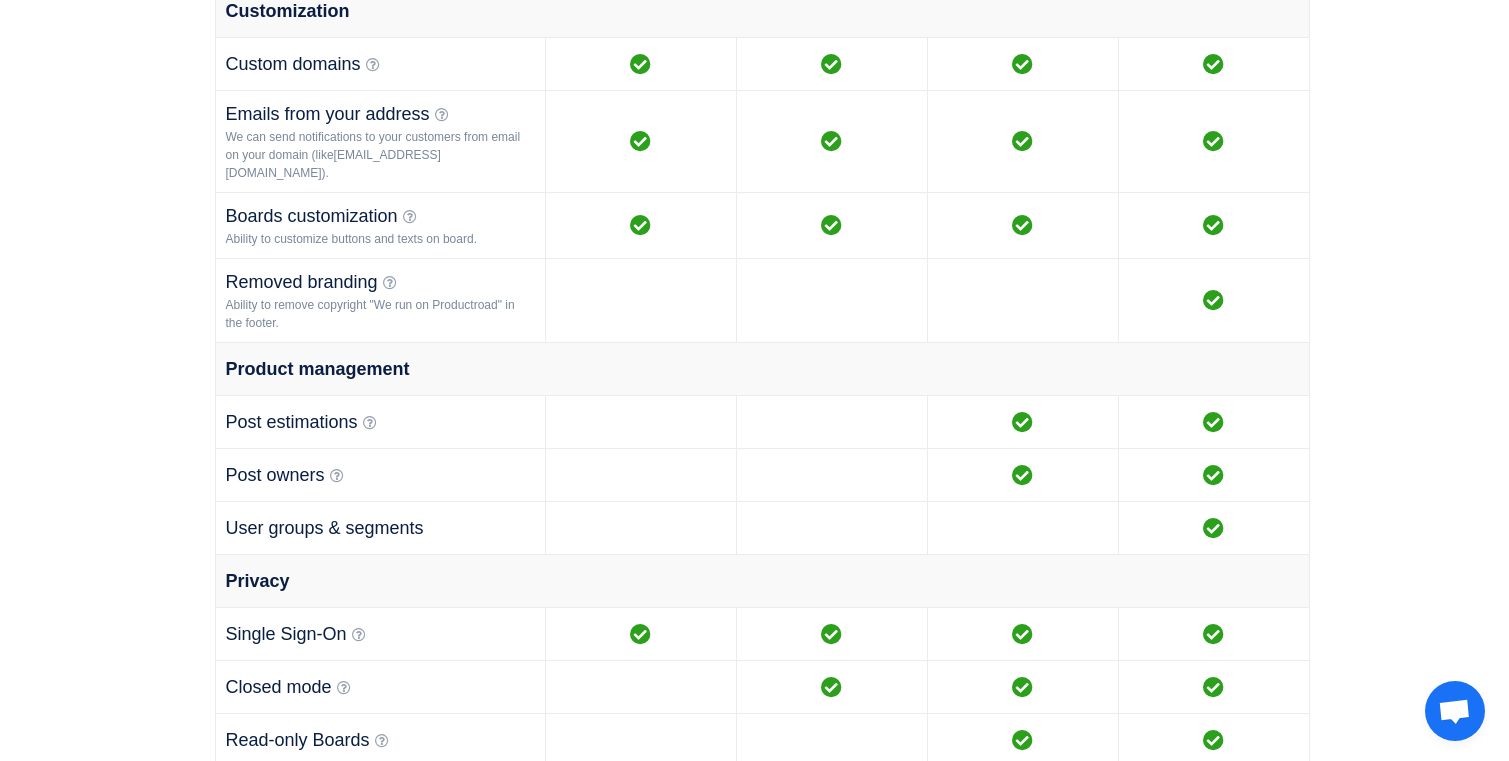 click on "Post estimations
Ability to set dates of working start and end." at bounding box center [380, 422] 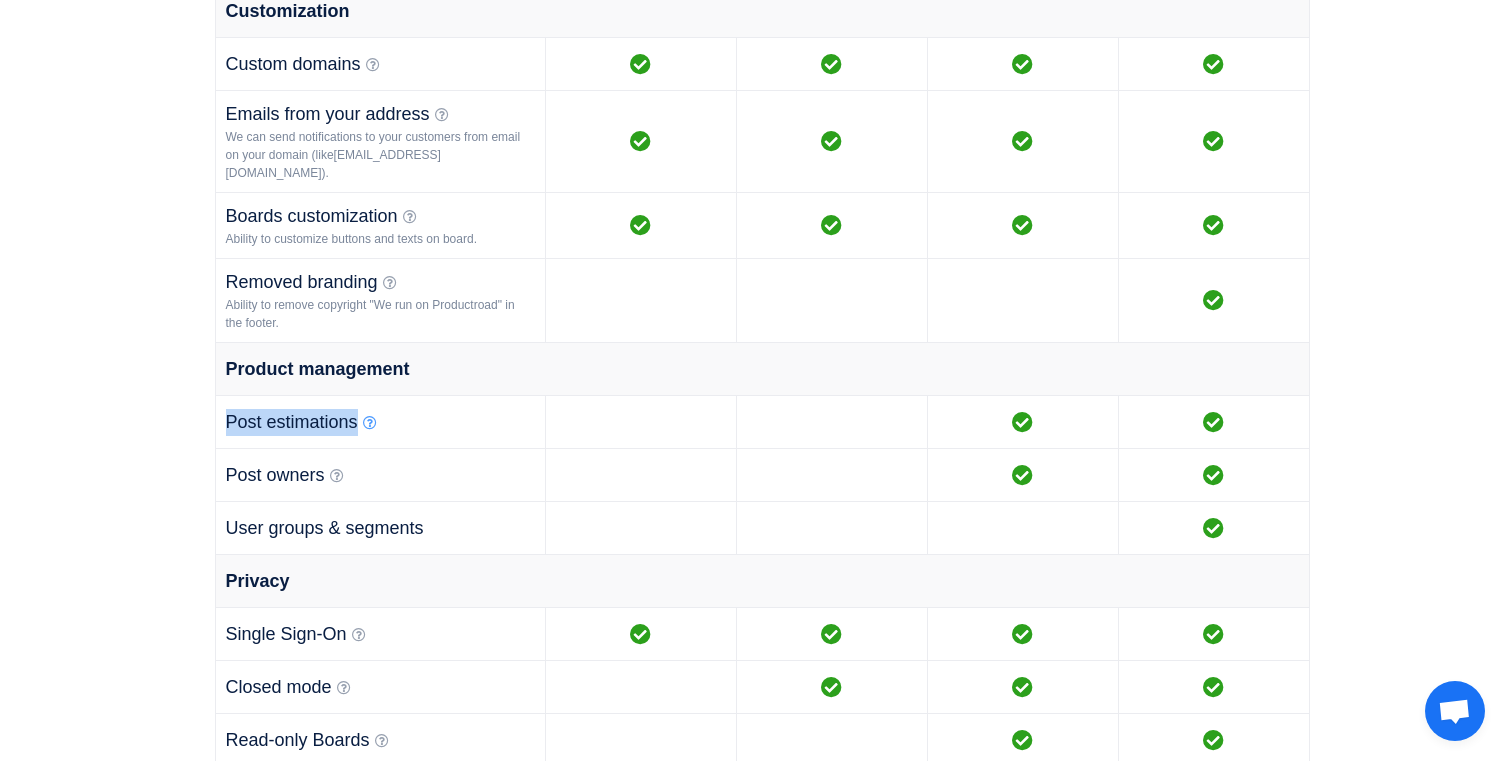 click at bounding box center (370, 423) 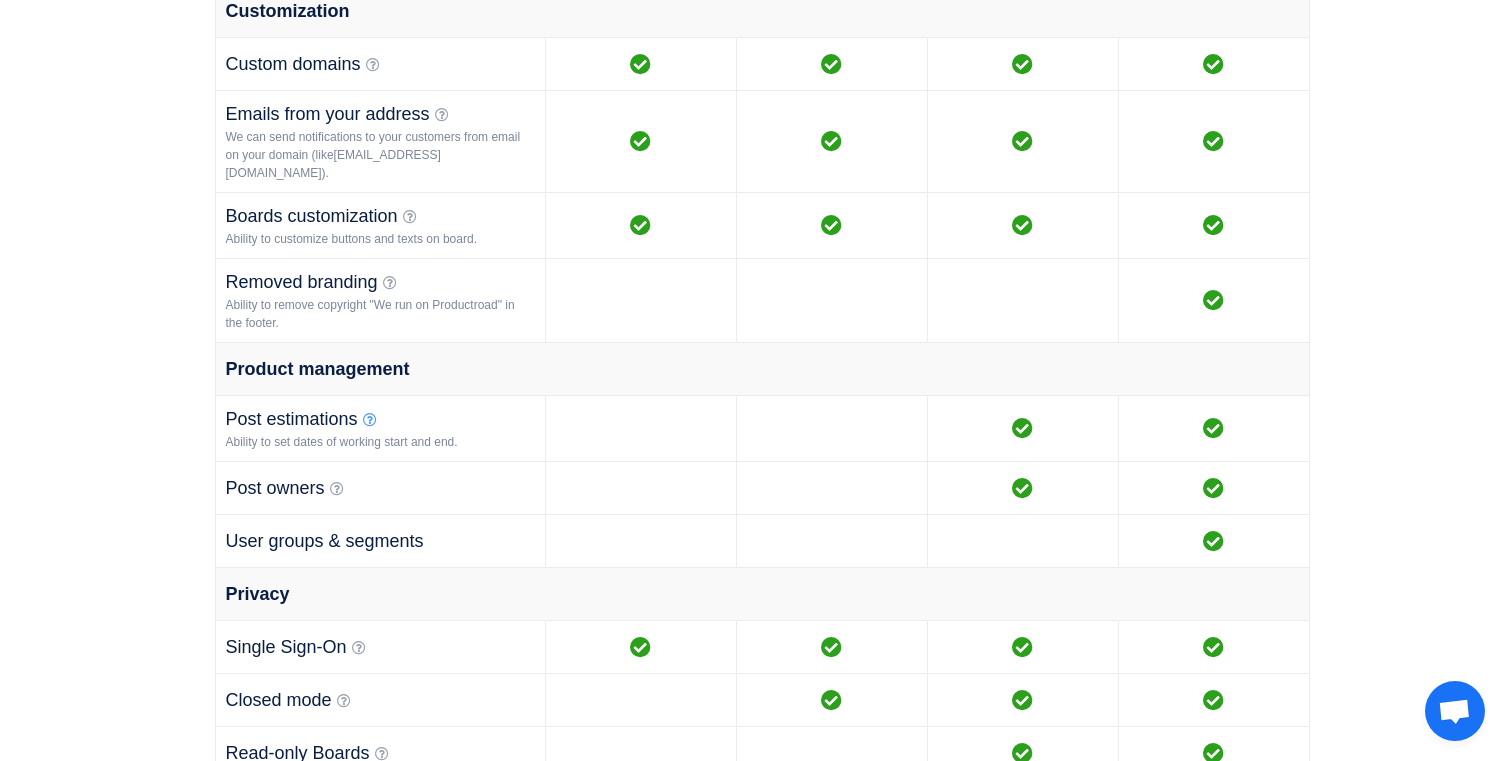 click at bounding box center [370, 420] 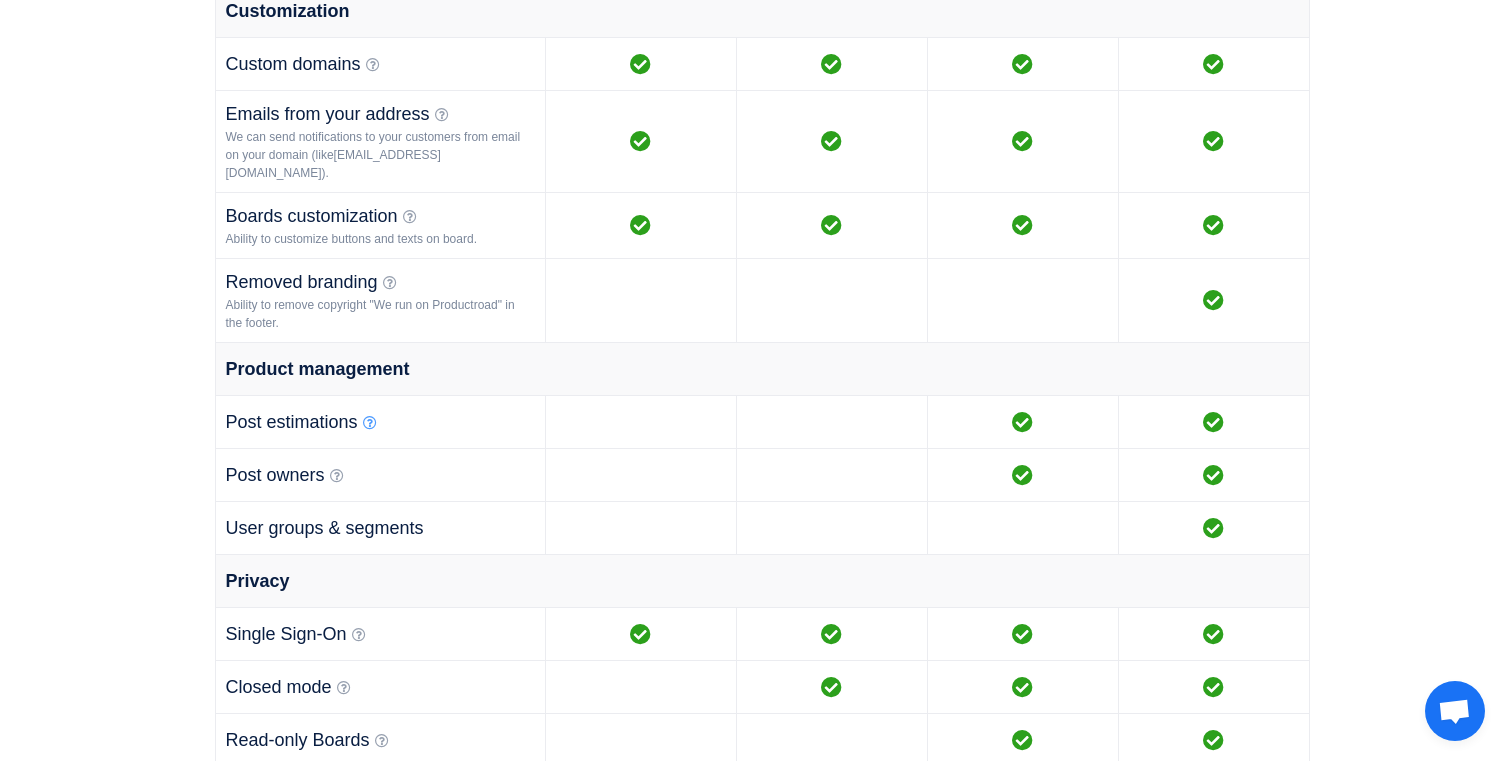 click at bounding box center (370, 423) 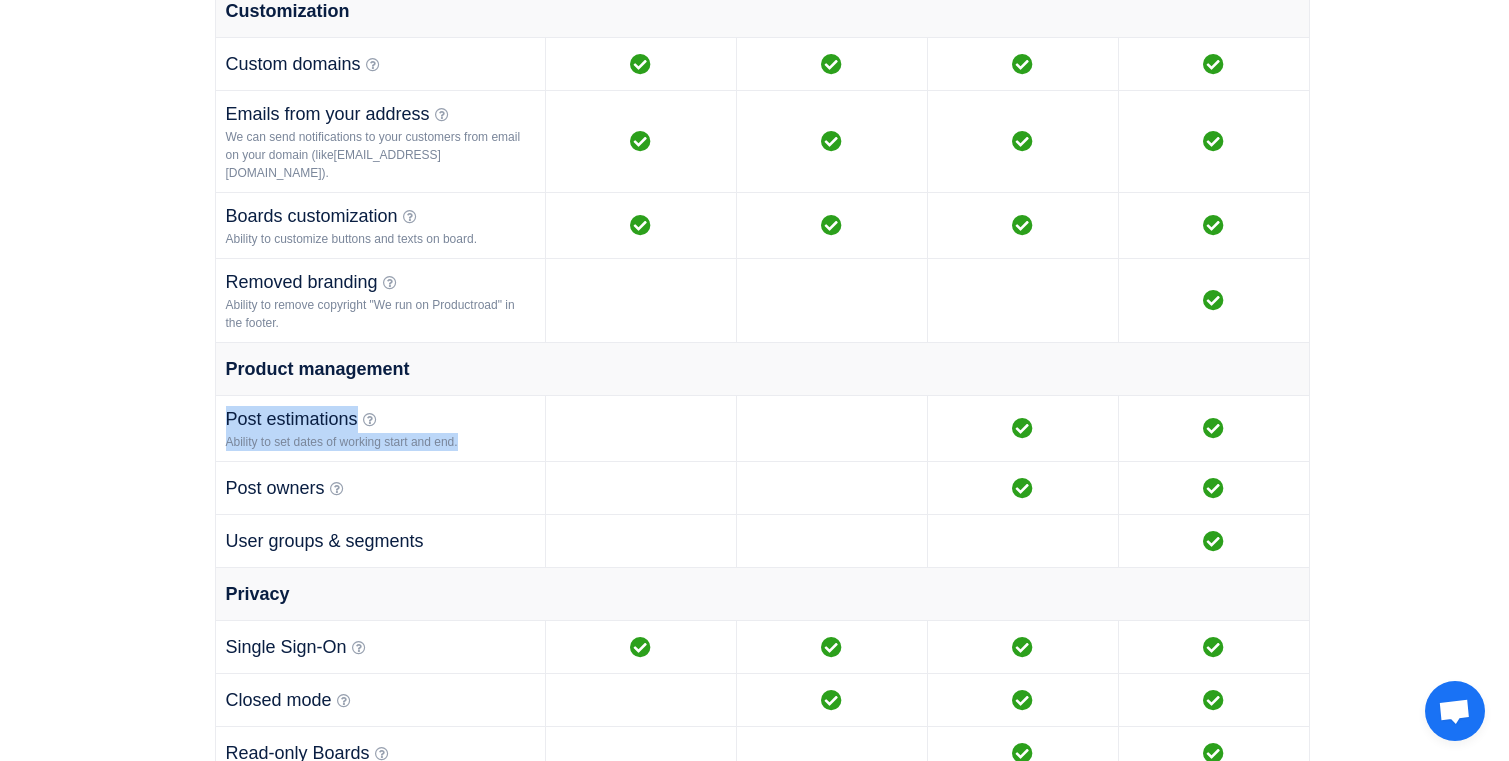 click on "Post owners
Ability to assign a team member to a post as responsible. Assignation can be visible to all users or just to your team." at bounding box center [380, 488] 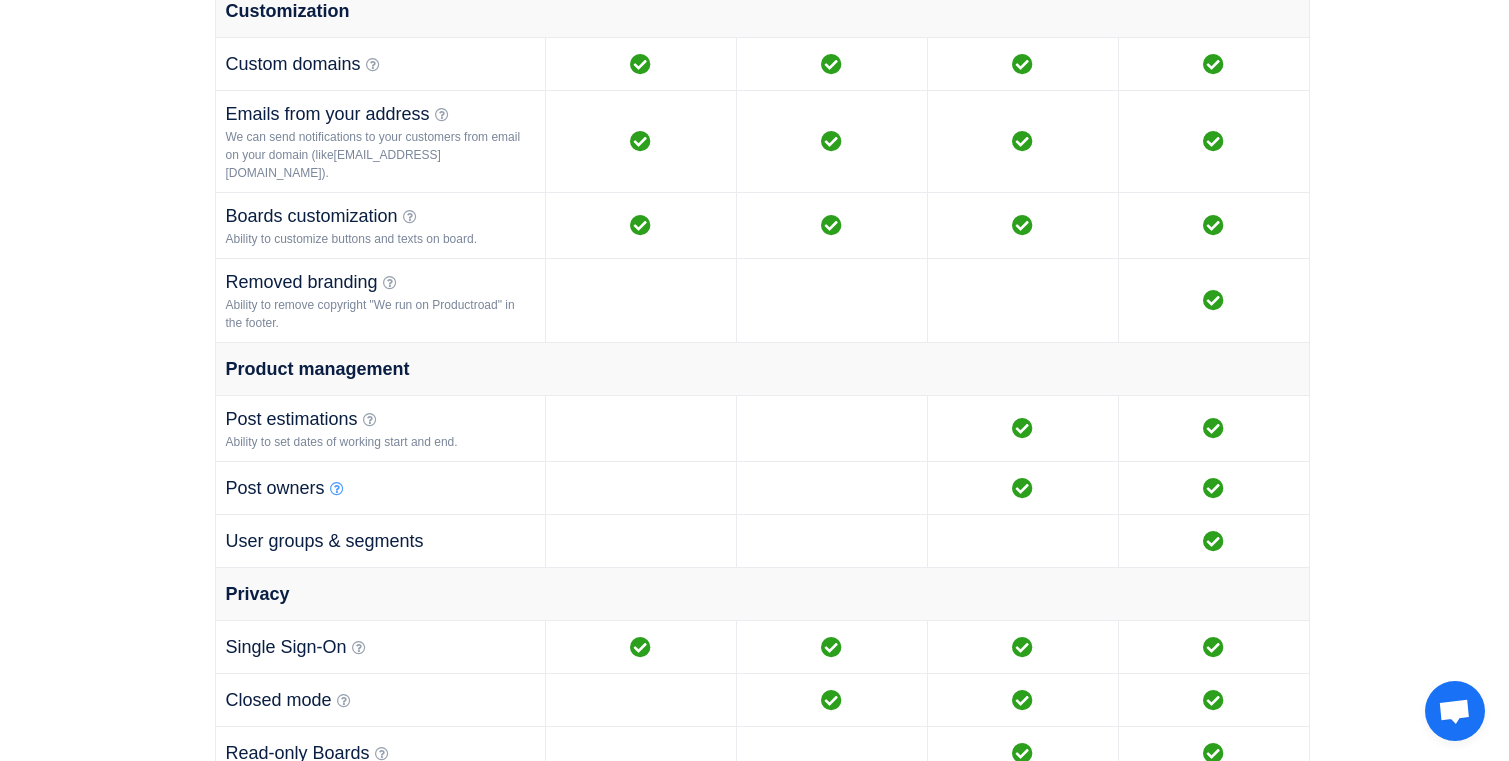 click at bounding box center (337, 489) 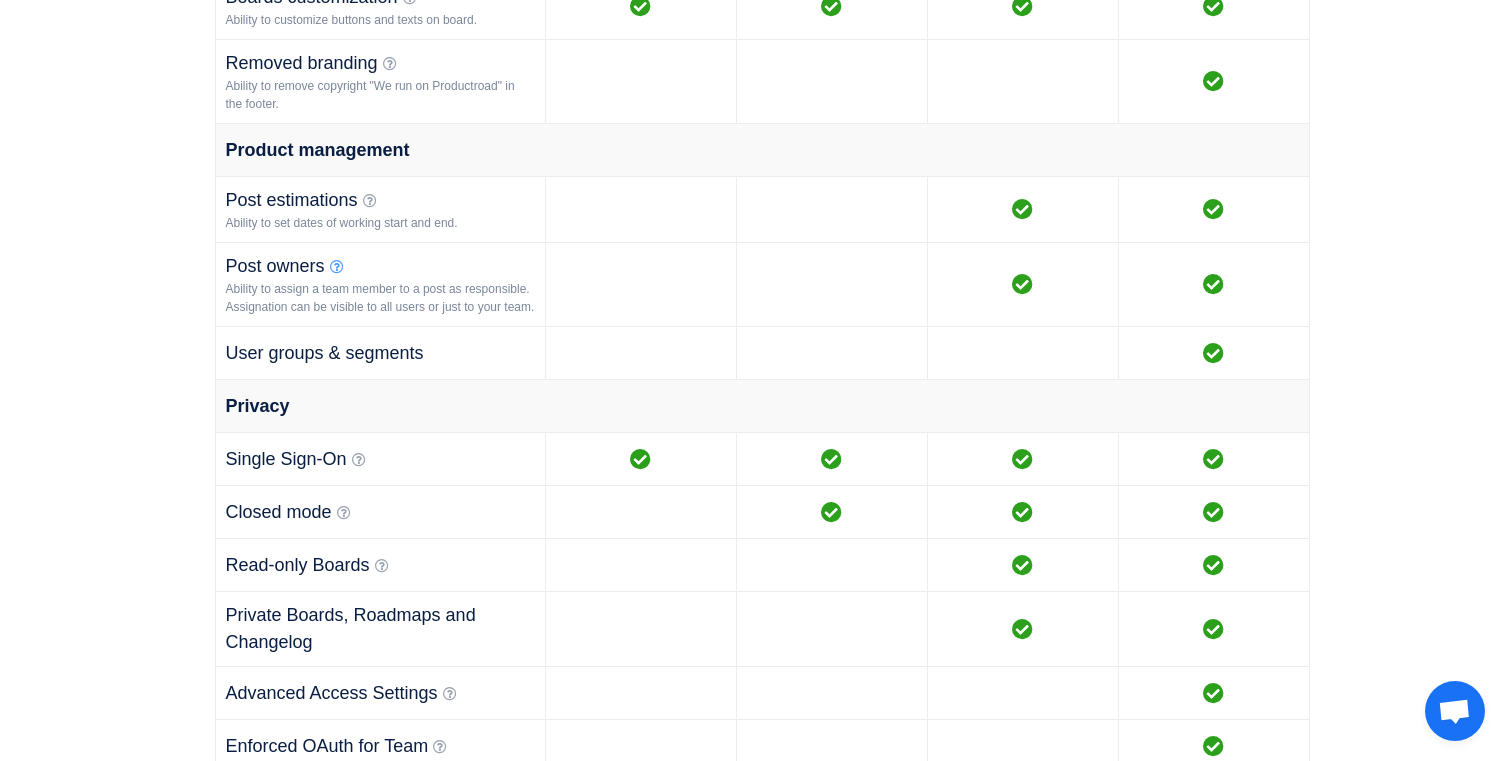 scroll, scrollTop: 1778, scrollLeft: 0, axis: vertical 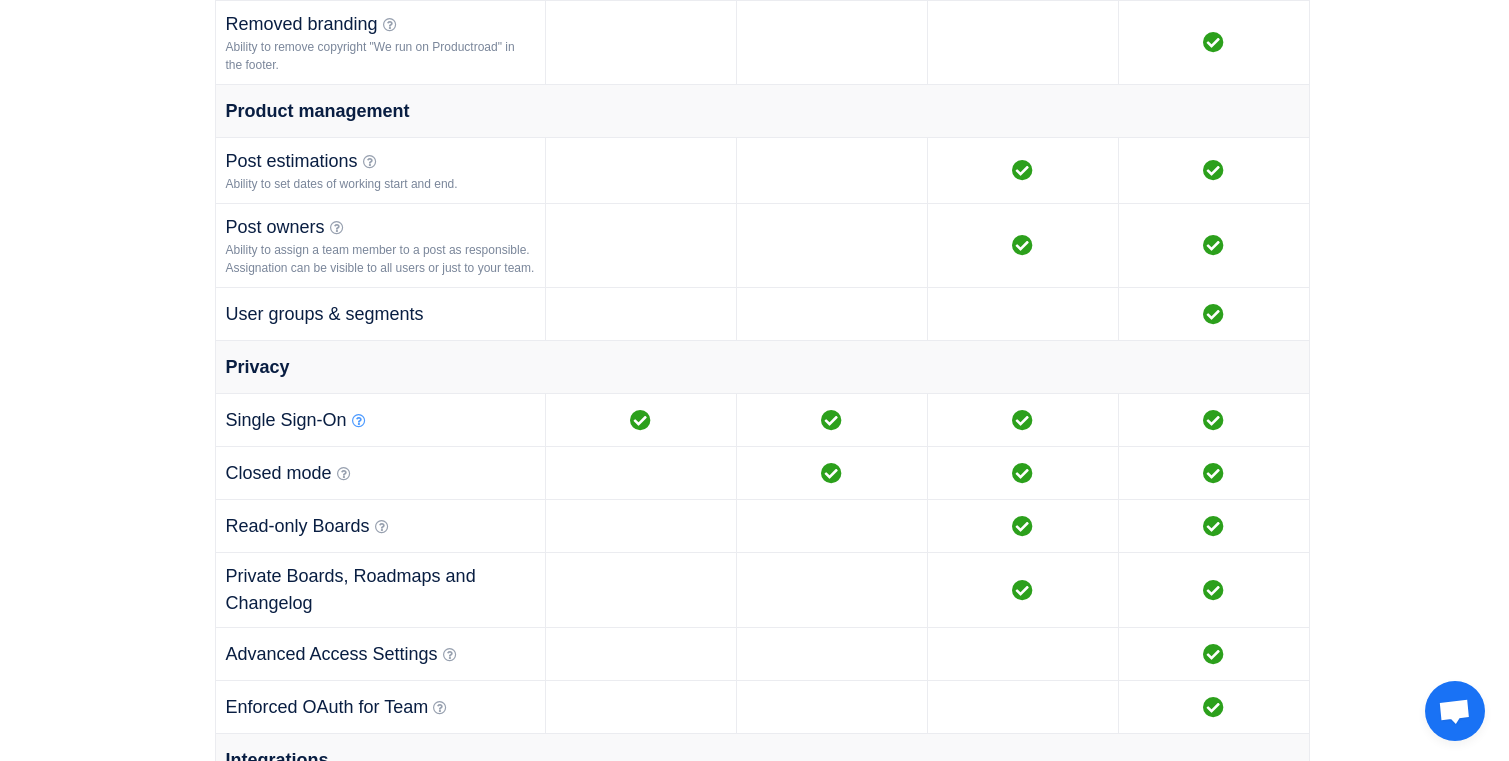 click at bounding box center (359, 421) 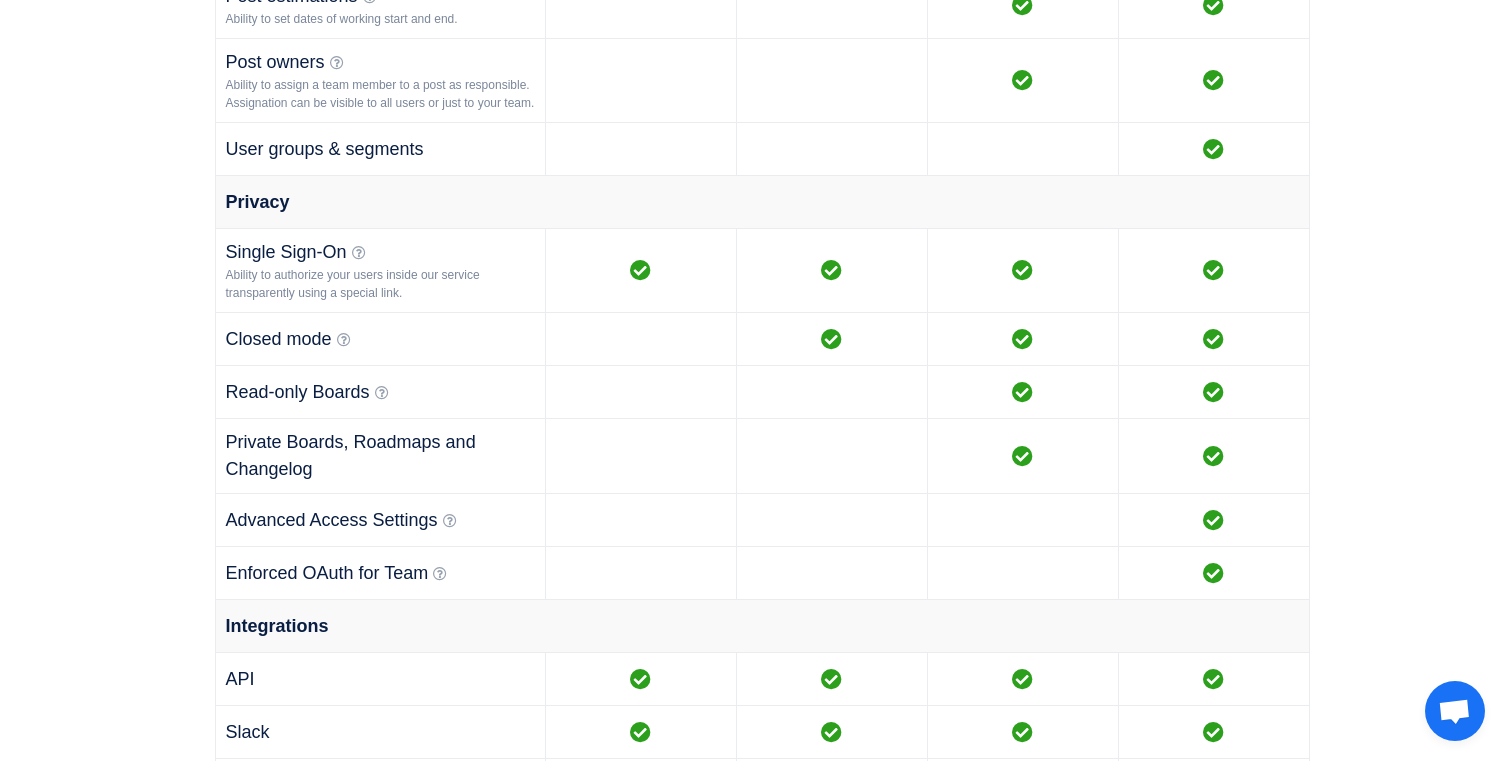 scroll, scrollTop: 1946, scrollLeft: 0, axis: vertical 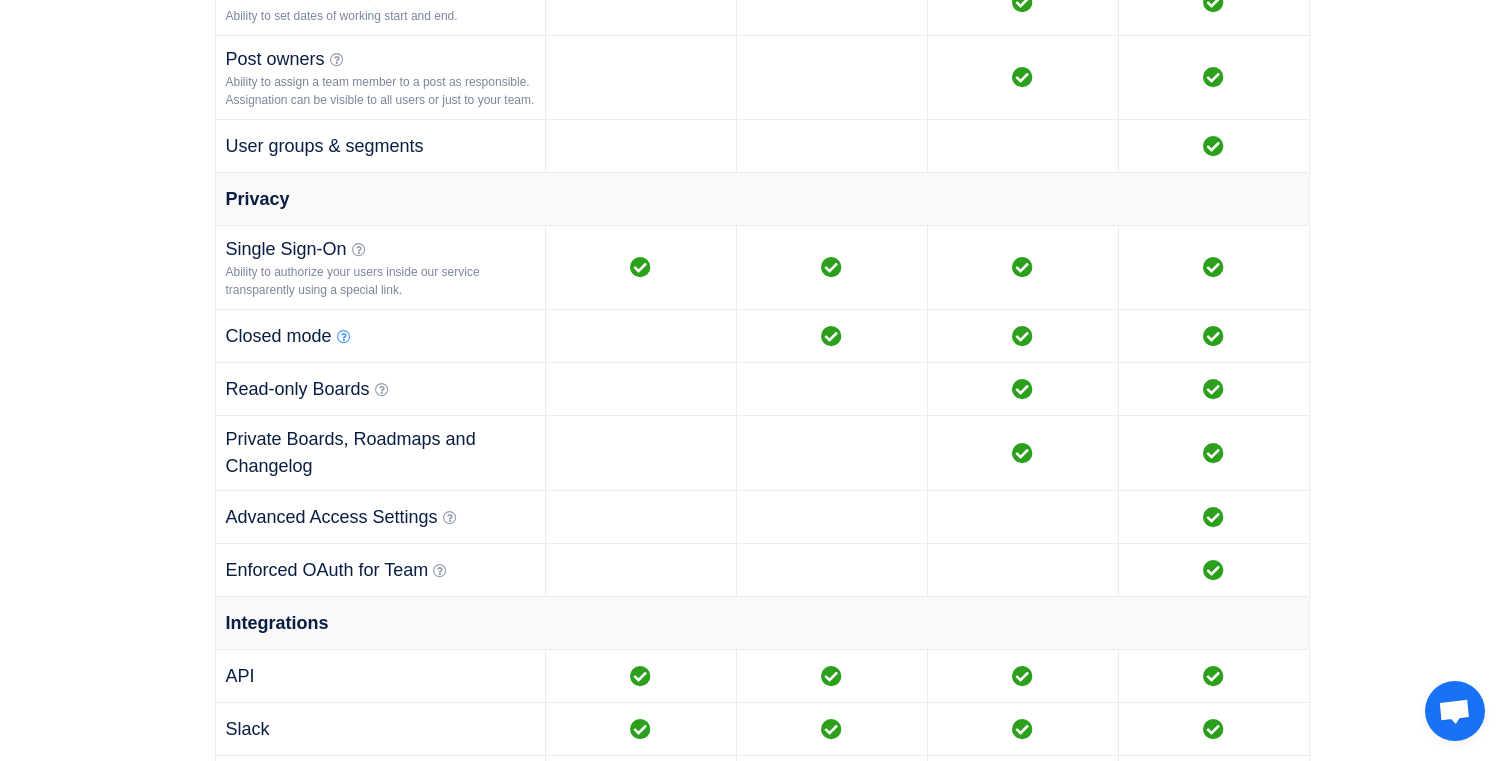 click at bounding box center (344, 337) 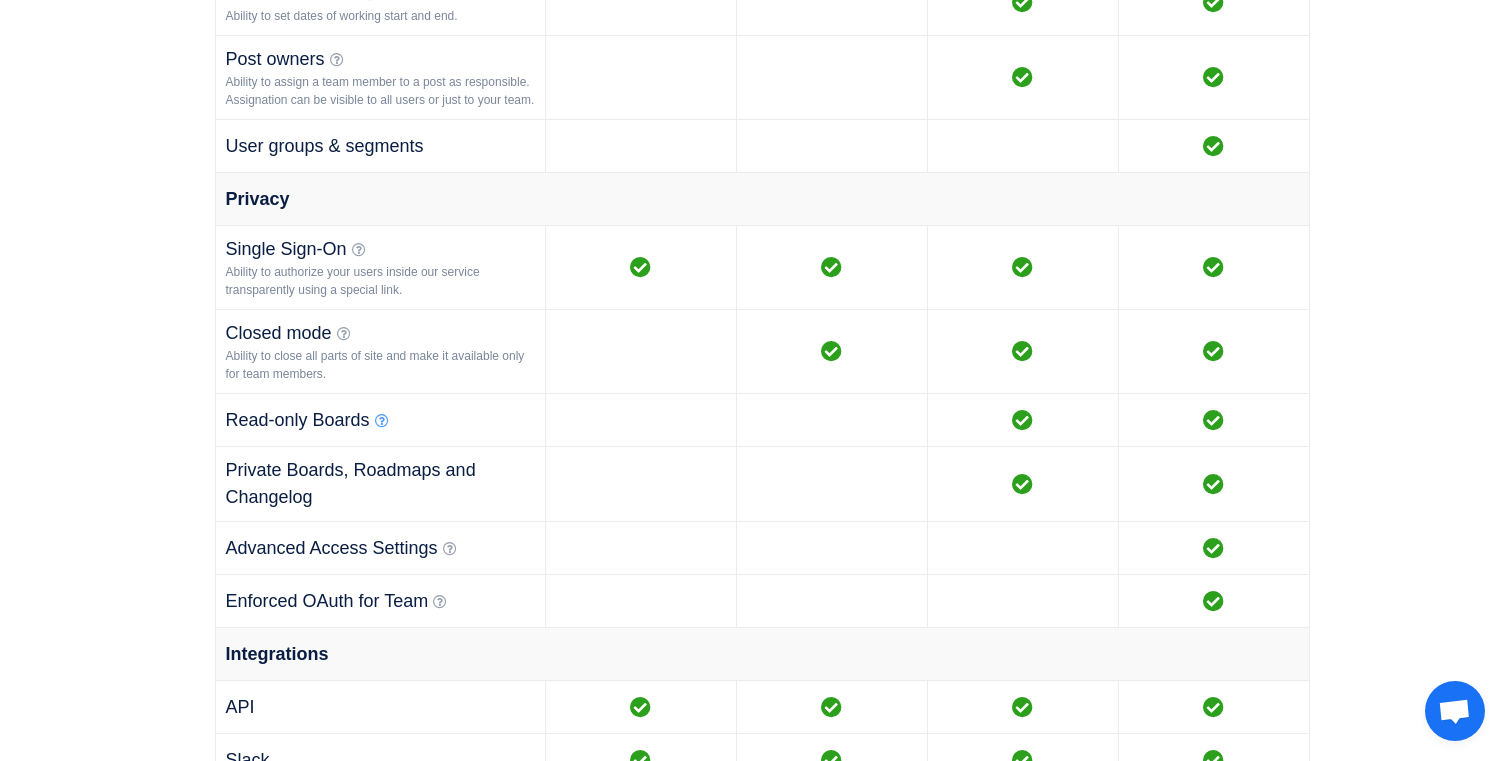 click at bounding box center [382, 421] 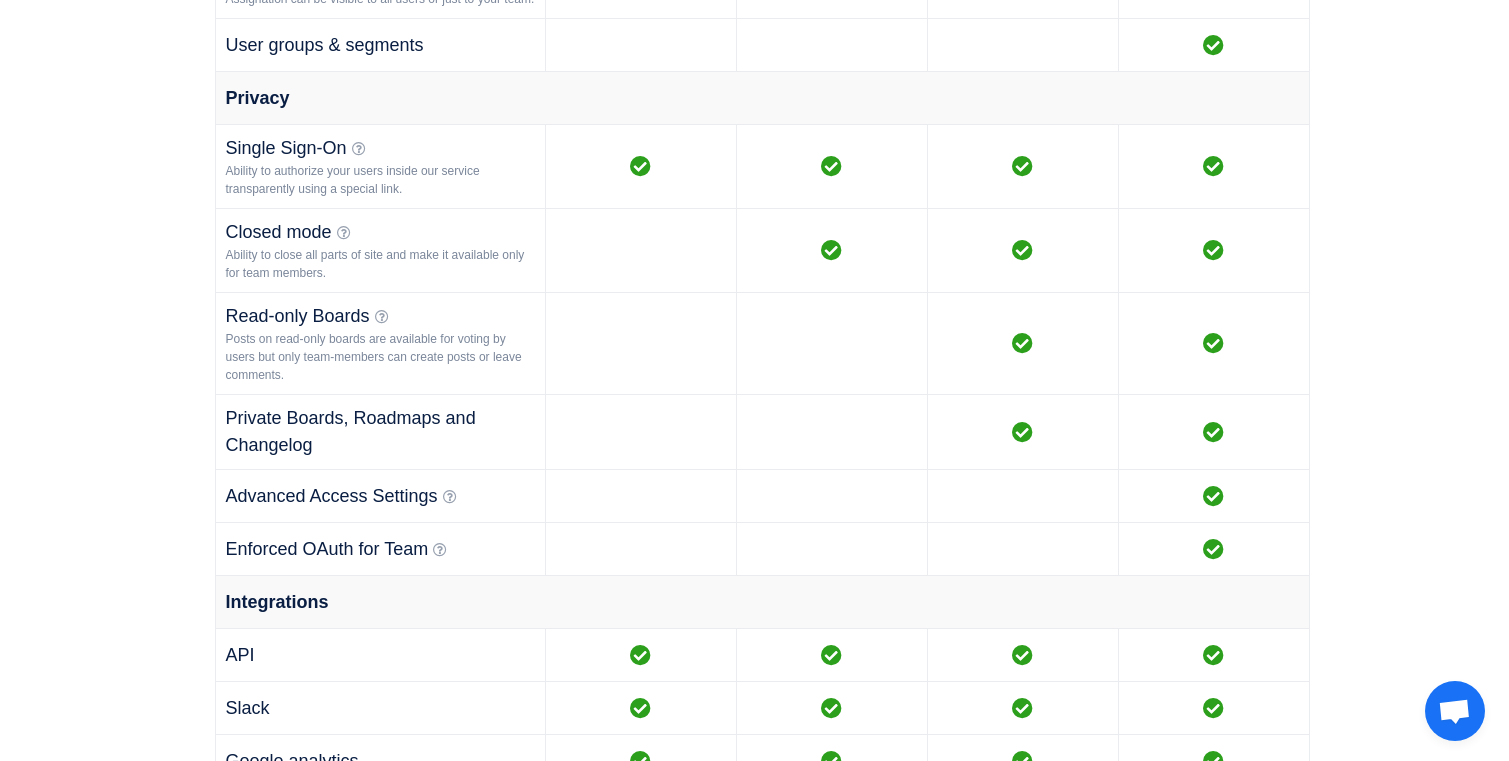 scroll, scrollTop: 2065, scrollLeft: 0, axis: vertical 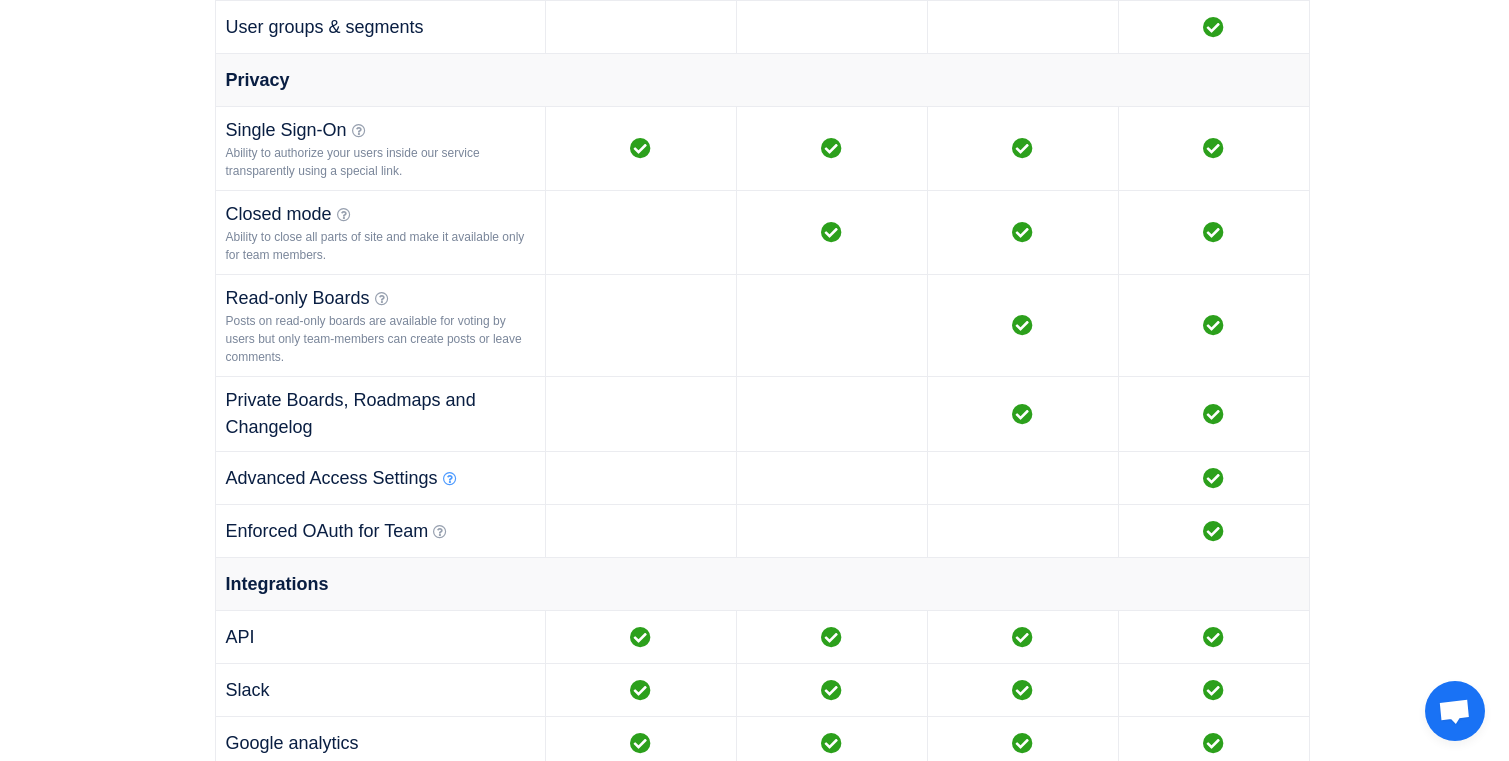 click at bounding box center (450, 479) 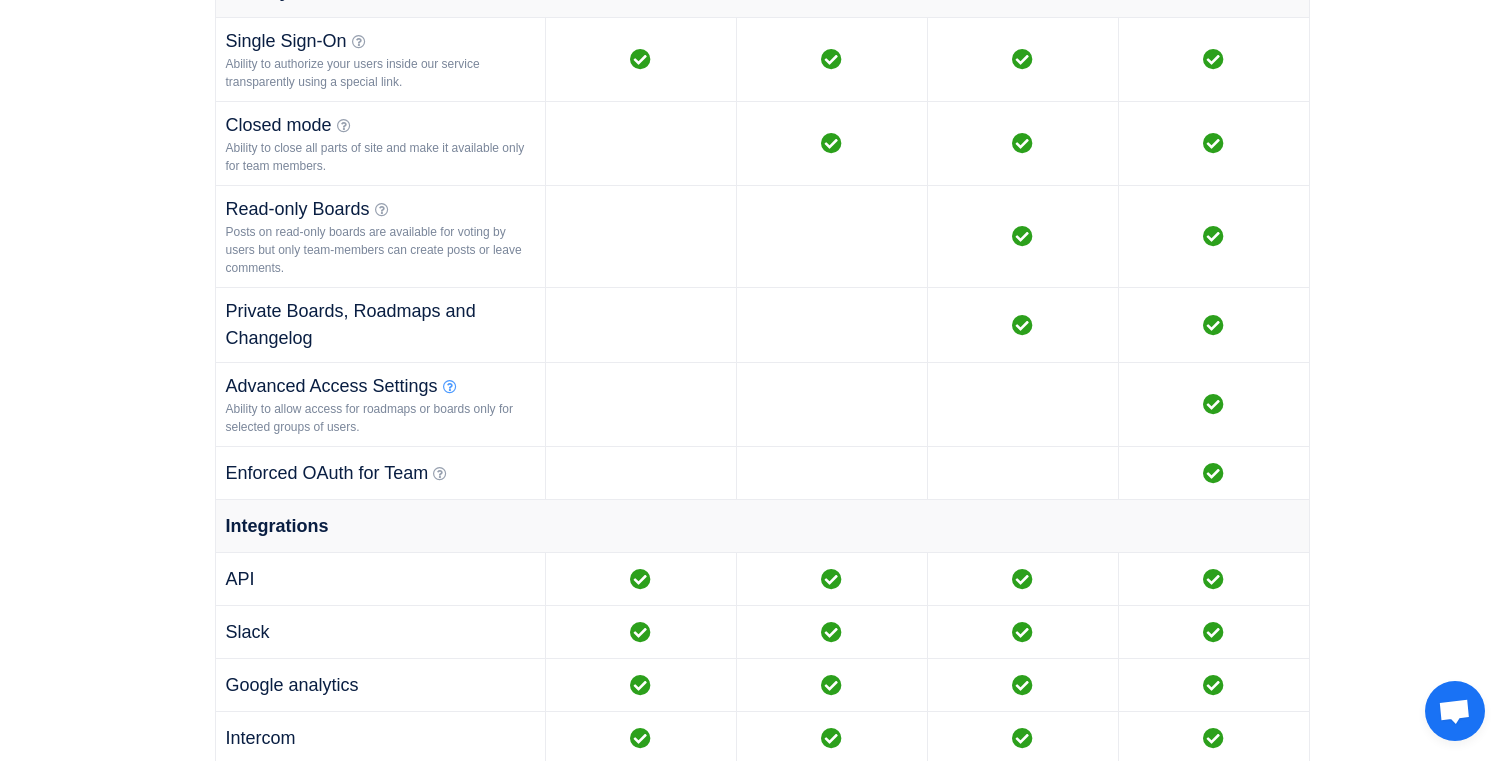 scroll, scrollTop: 2175, scrollLeft: 0, axis: vertical 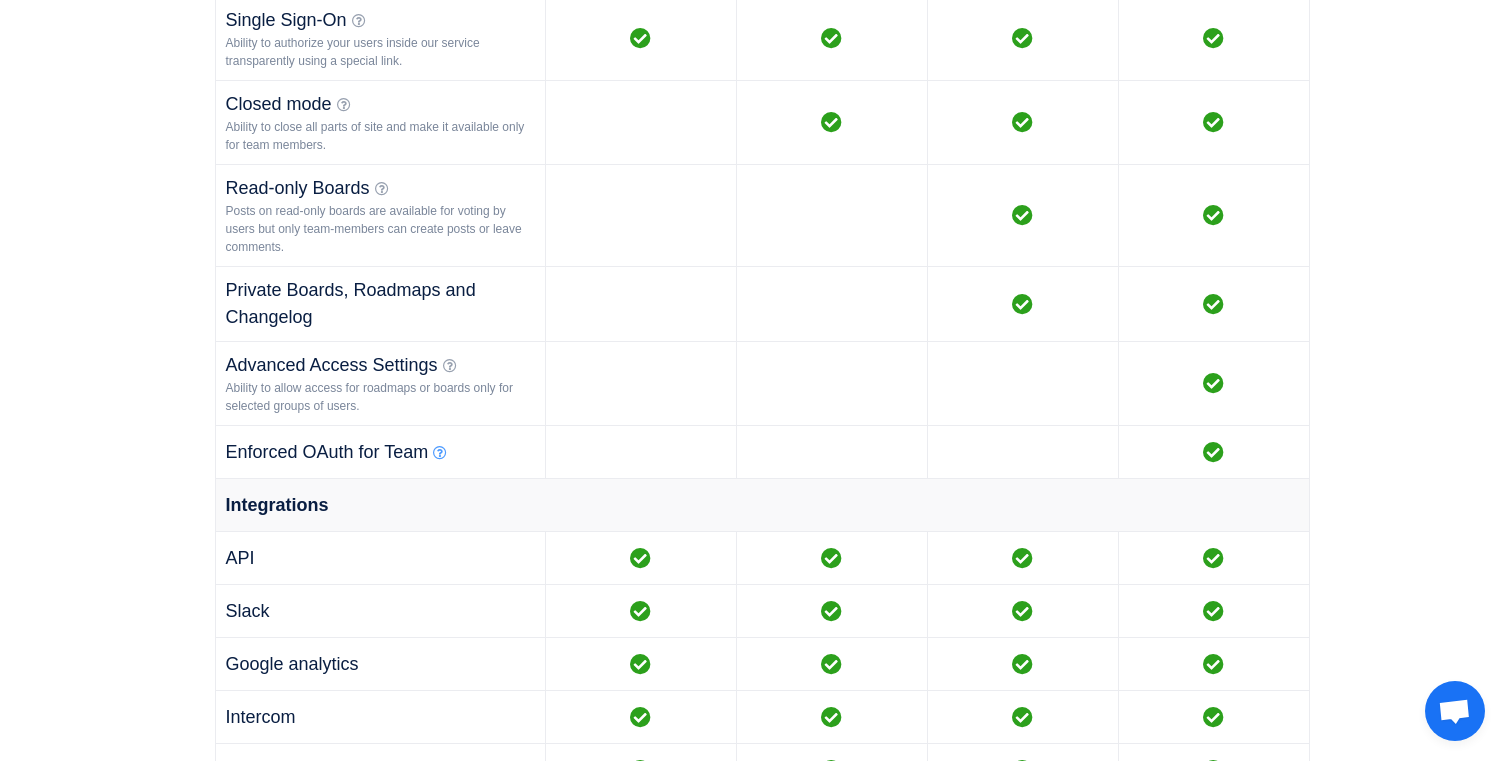 click at bounding box center (440, 453) 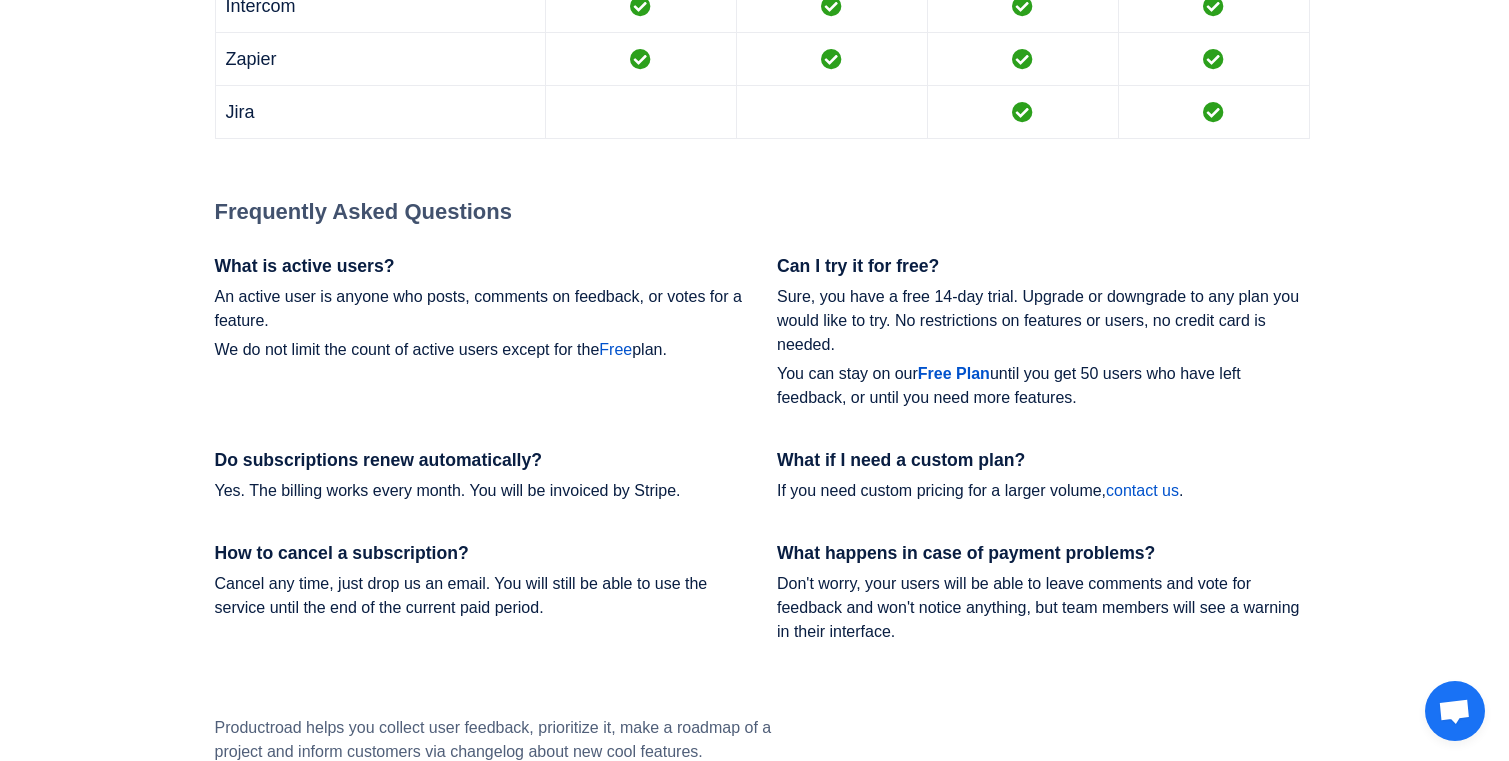 scroll, scrollTop: 2919, scrollLeft: 0, axis: vertical 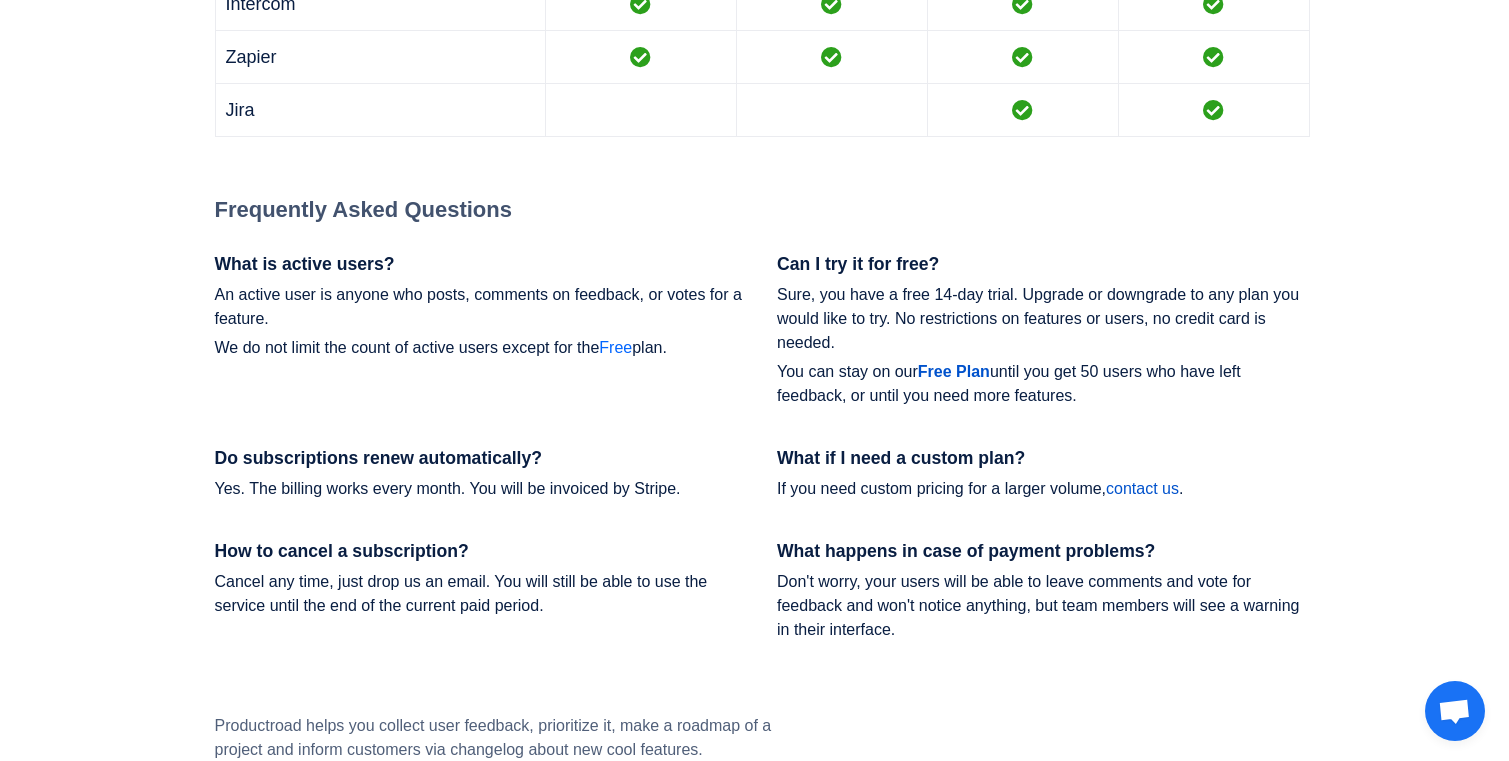 click on "Free" at bounding box center [615, 347] 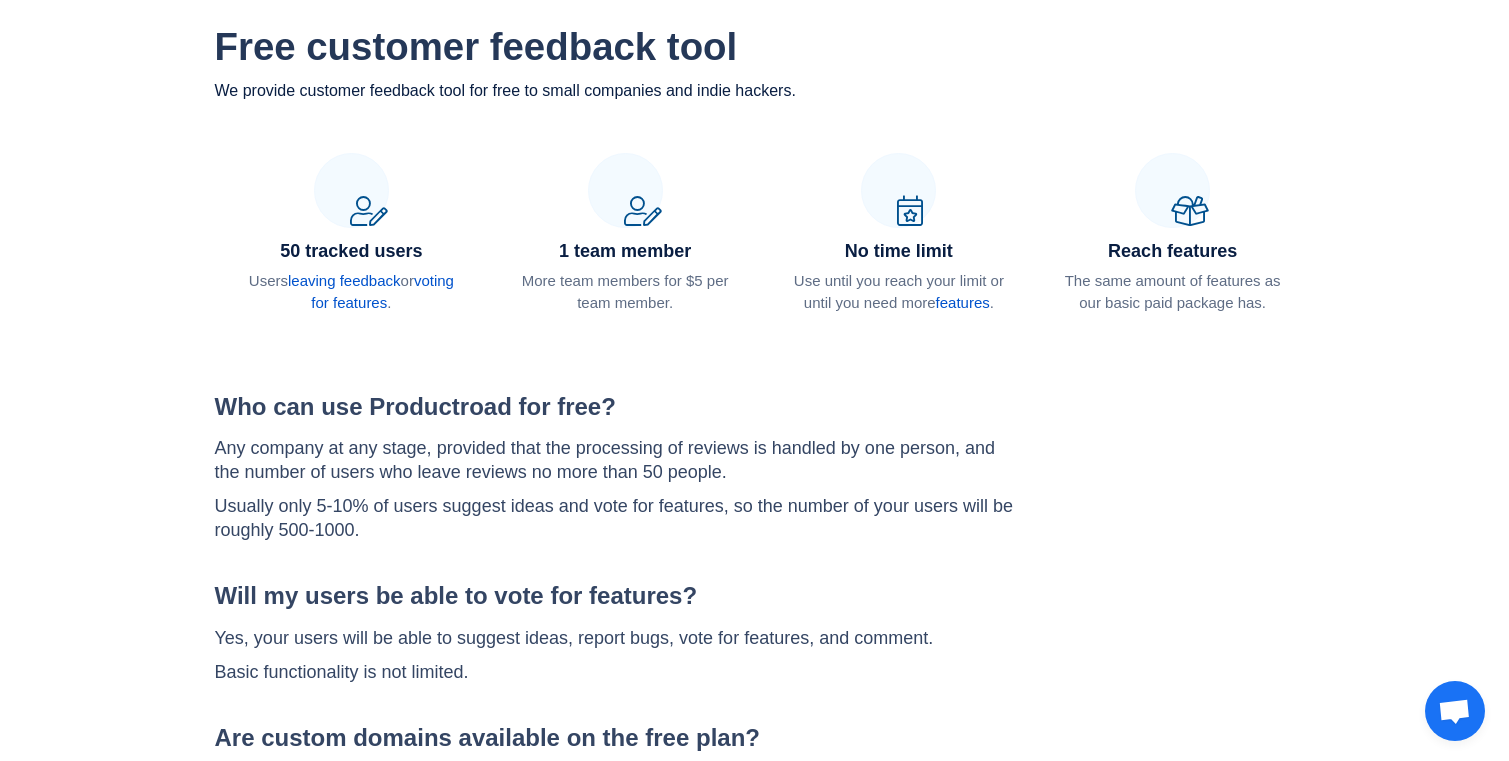 scroll, scrollTop: 0, scrollLeft: 0, axis: both 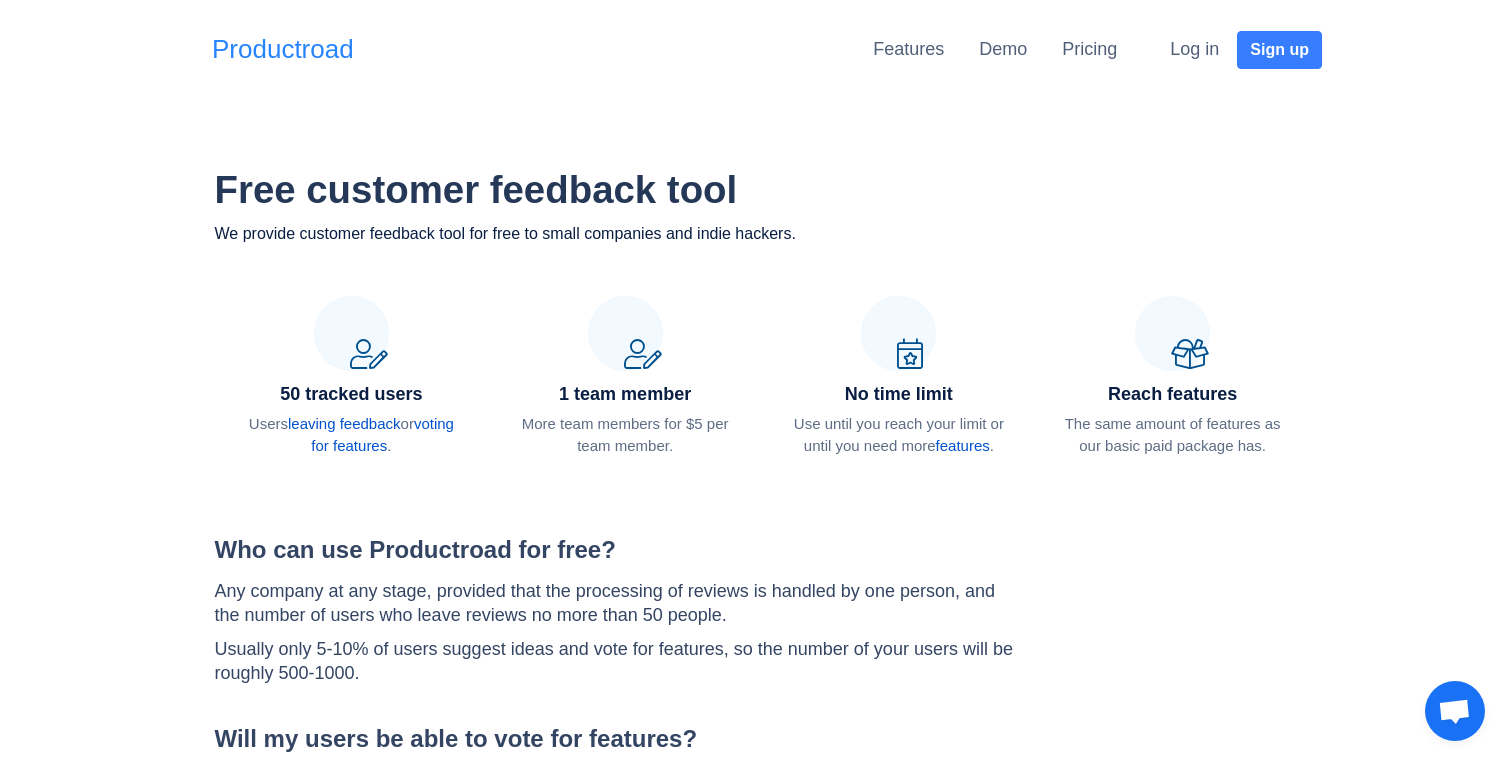 click on "Productroad" at bounding box center (283, 49) 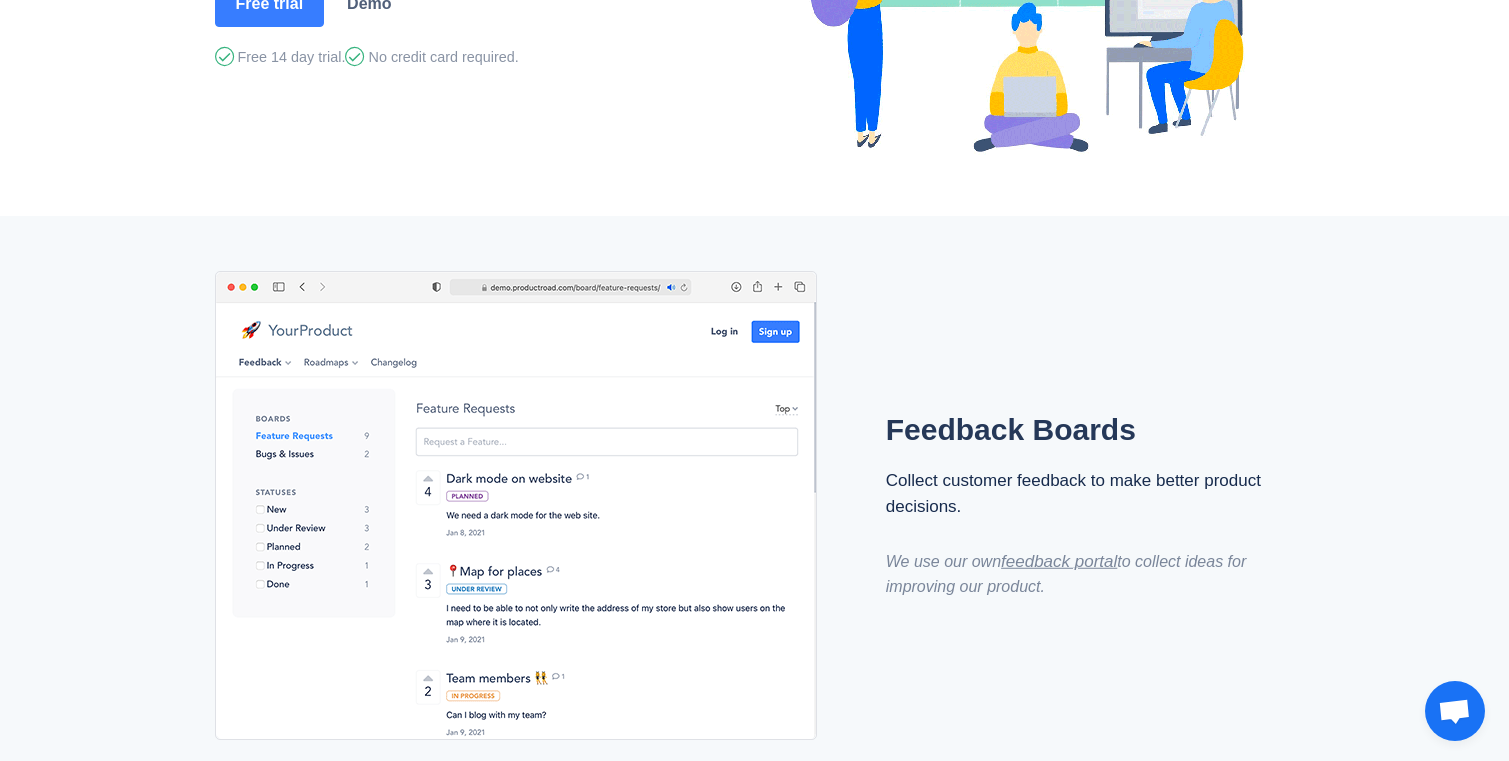 scroll, scrollTop: 480, scrollLeft: 0, axis: vertical 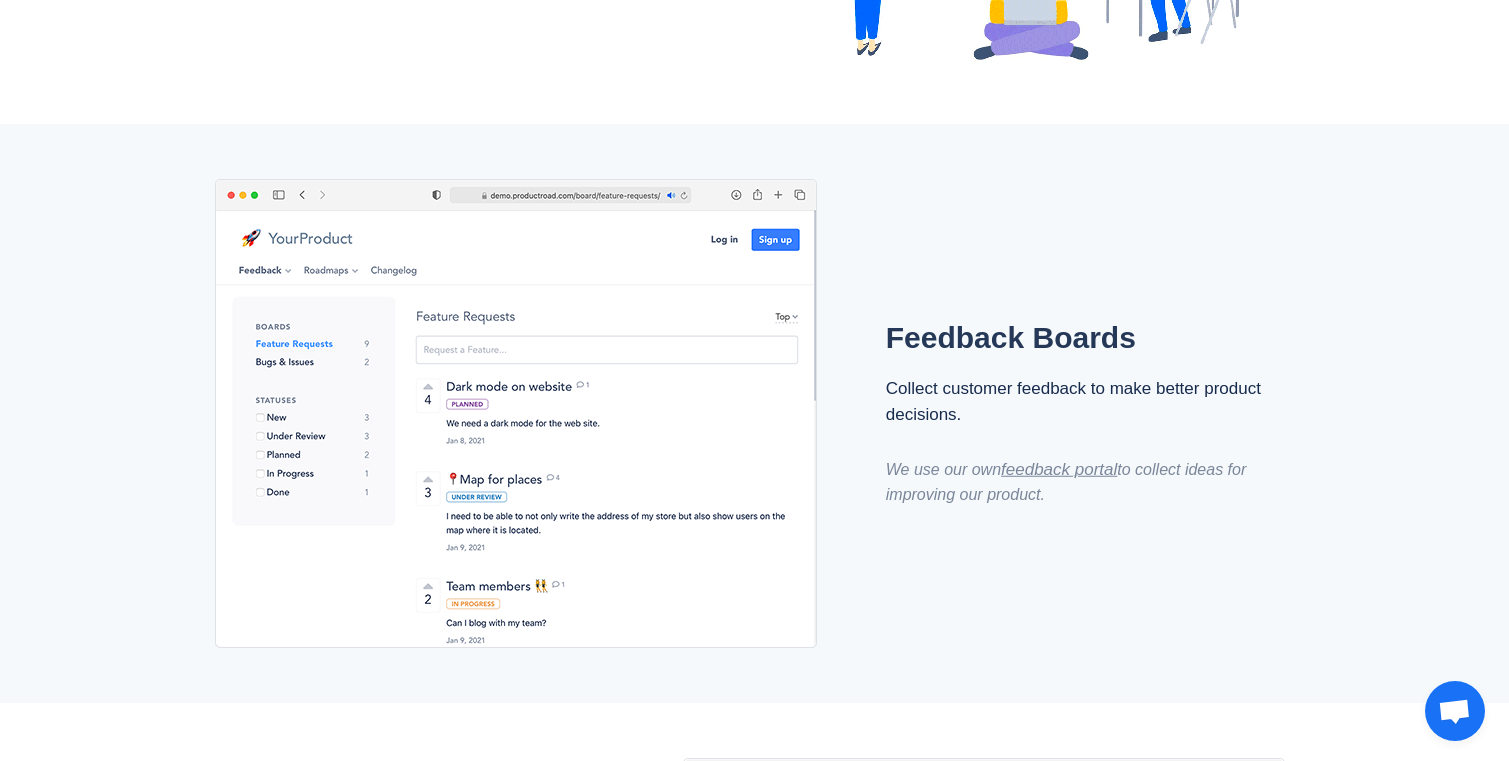 click at bounding box center (516, 413) 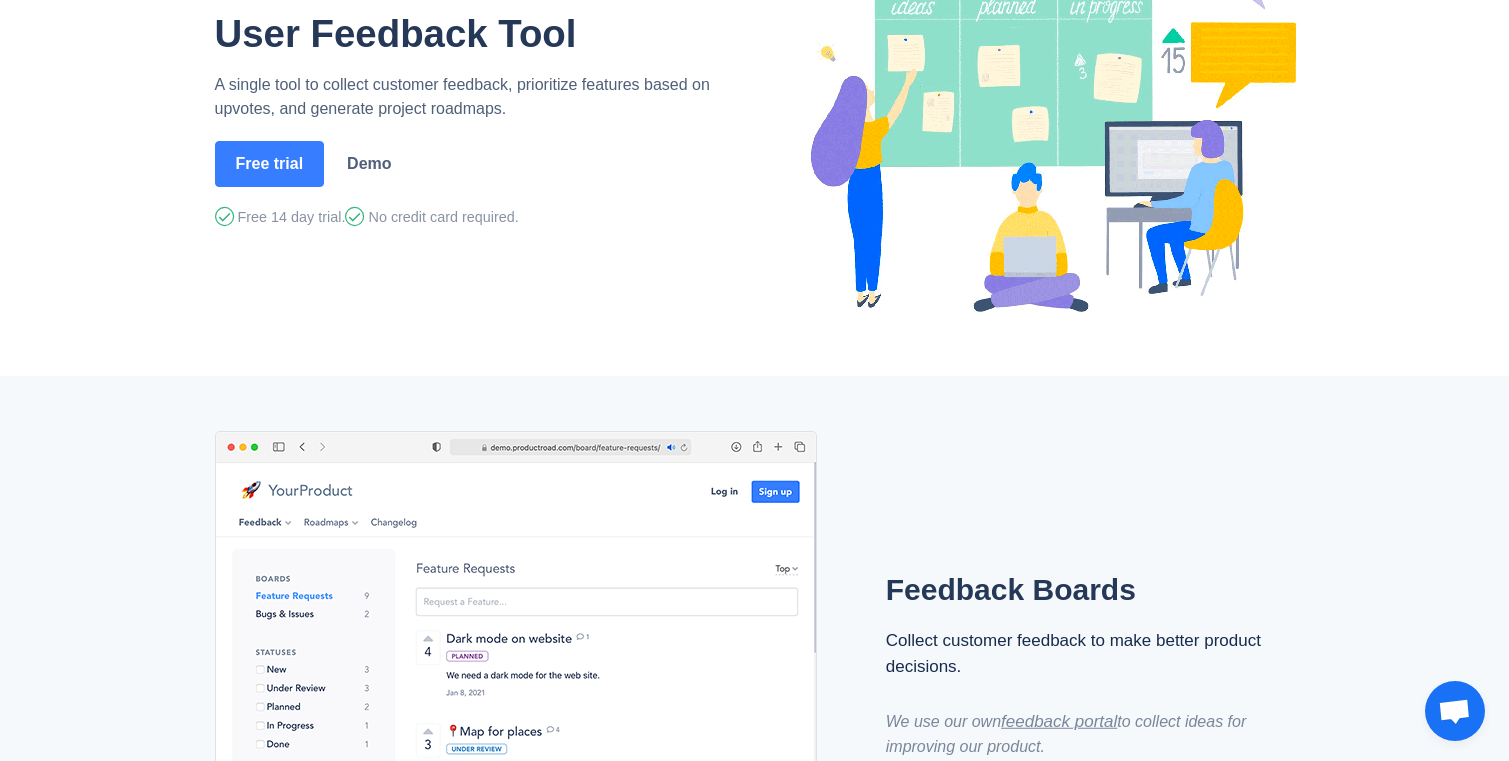 scroll, scrollTop: 0, scrollLeft: 0, axis: both 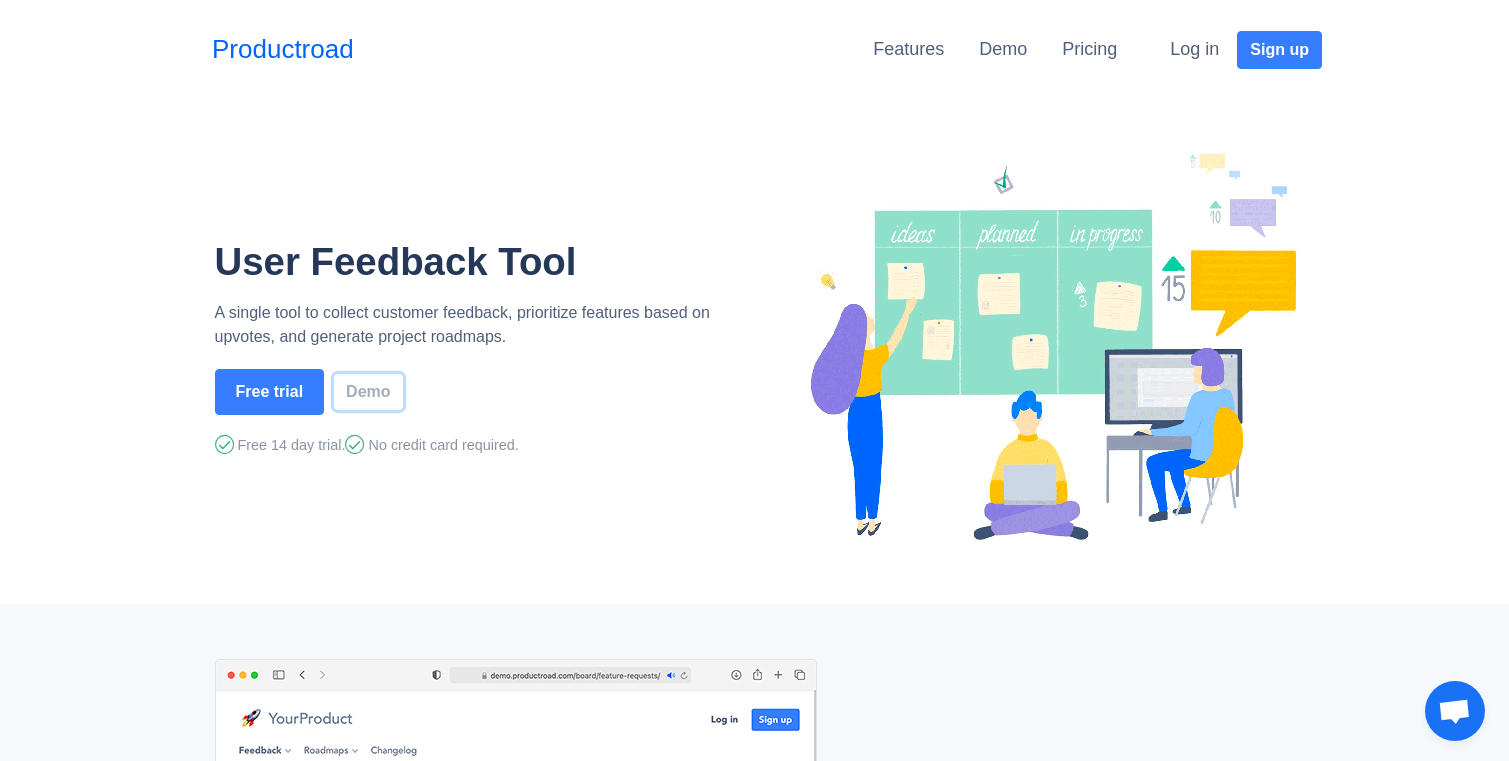 click on "Demo" at bounding box center (368, 392) 